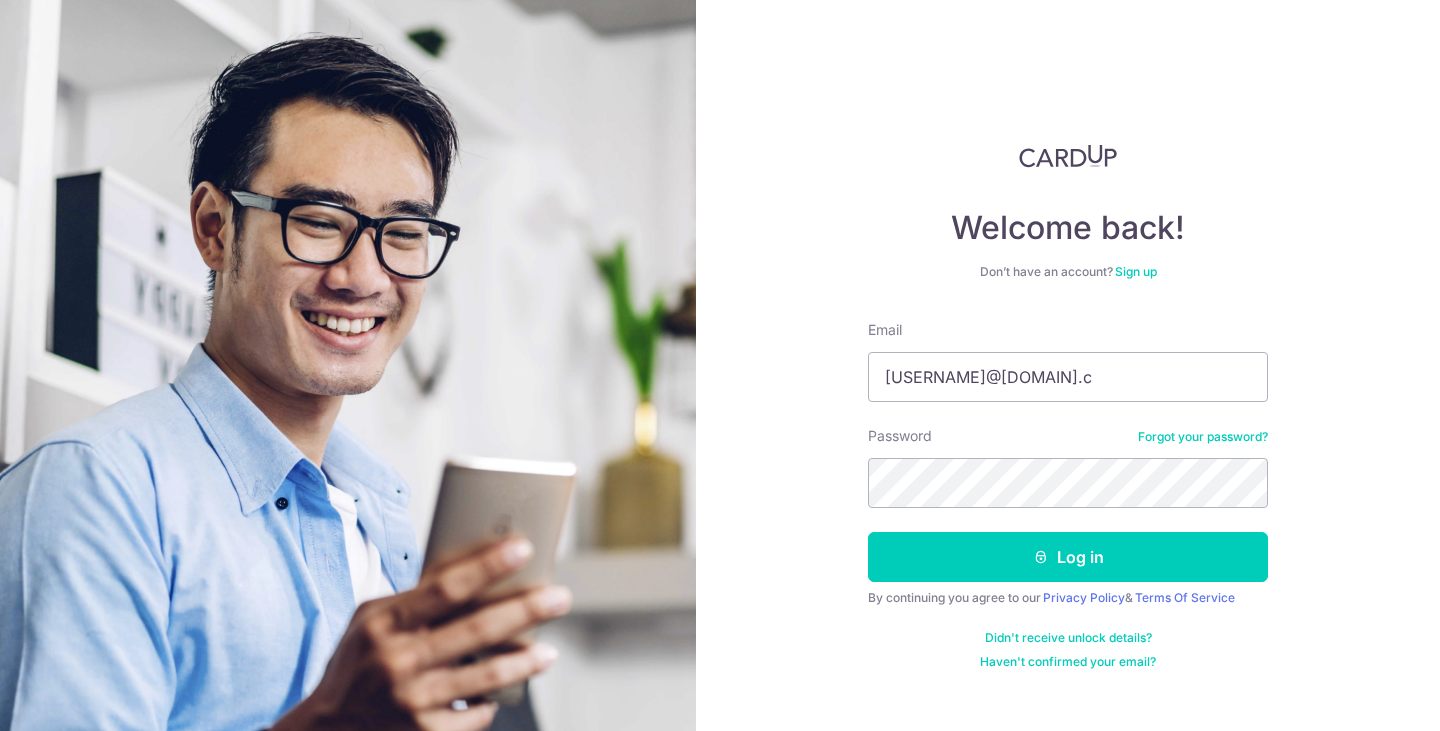 scroll, scrollTop: 0, scrollLeft: 0, axis: both 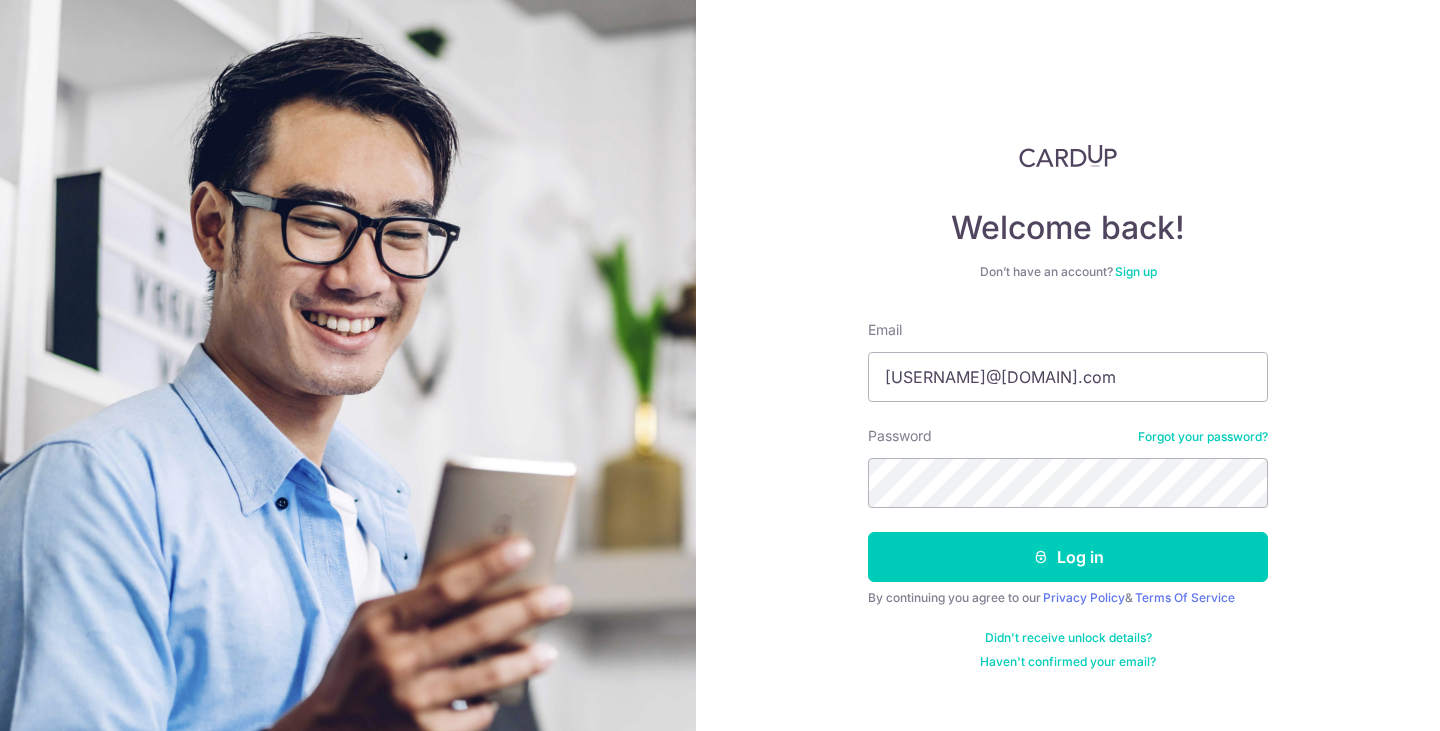 type on "anubhavkumar.iitd@gmail.com" 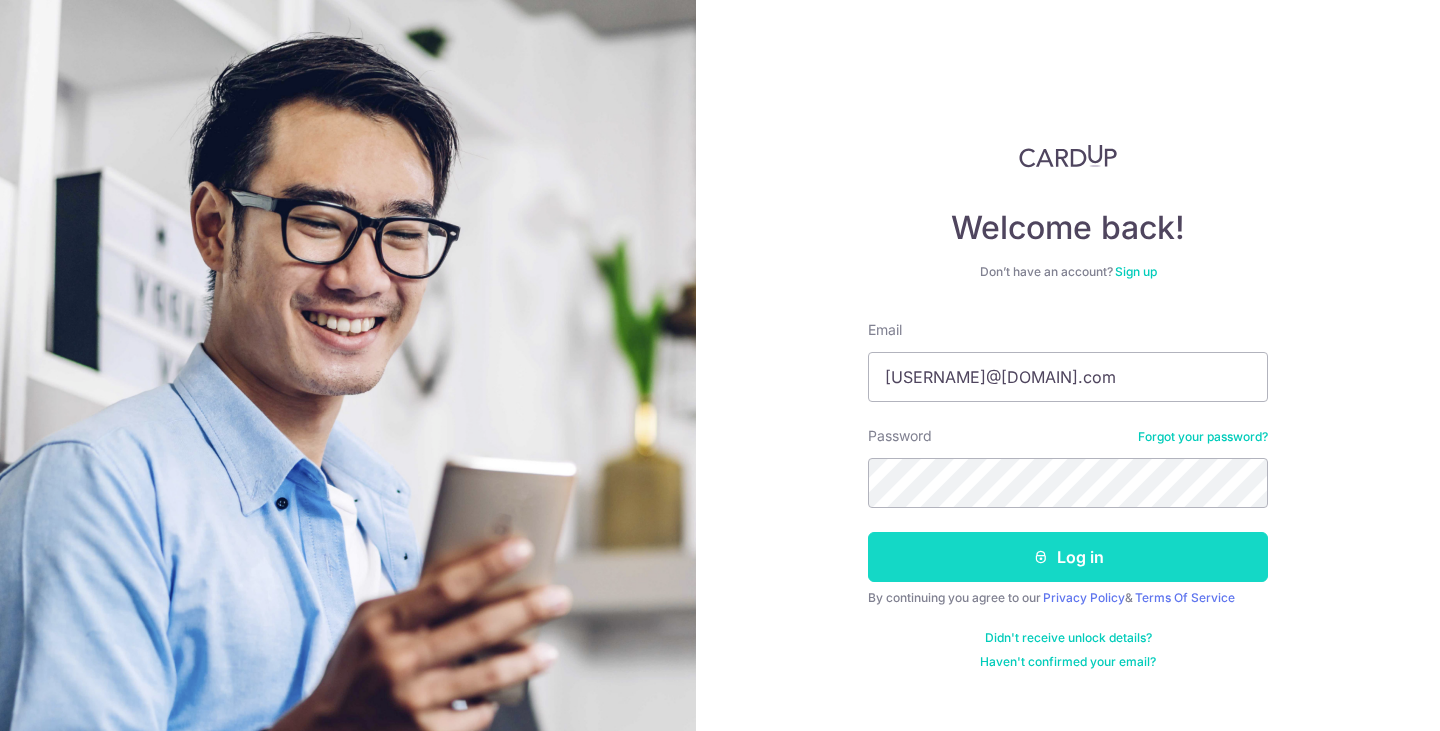 click at bounding box center (1041, 557) 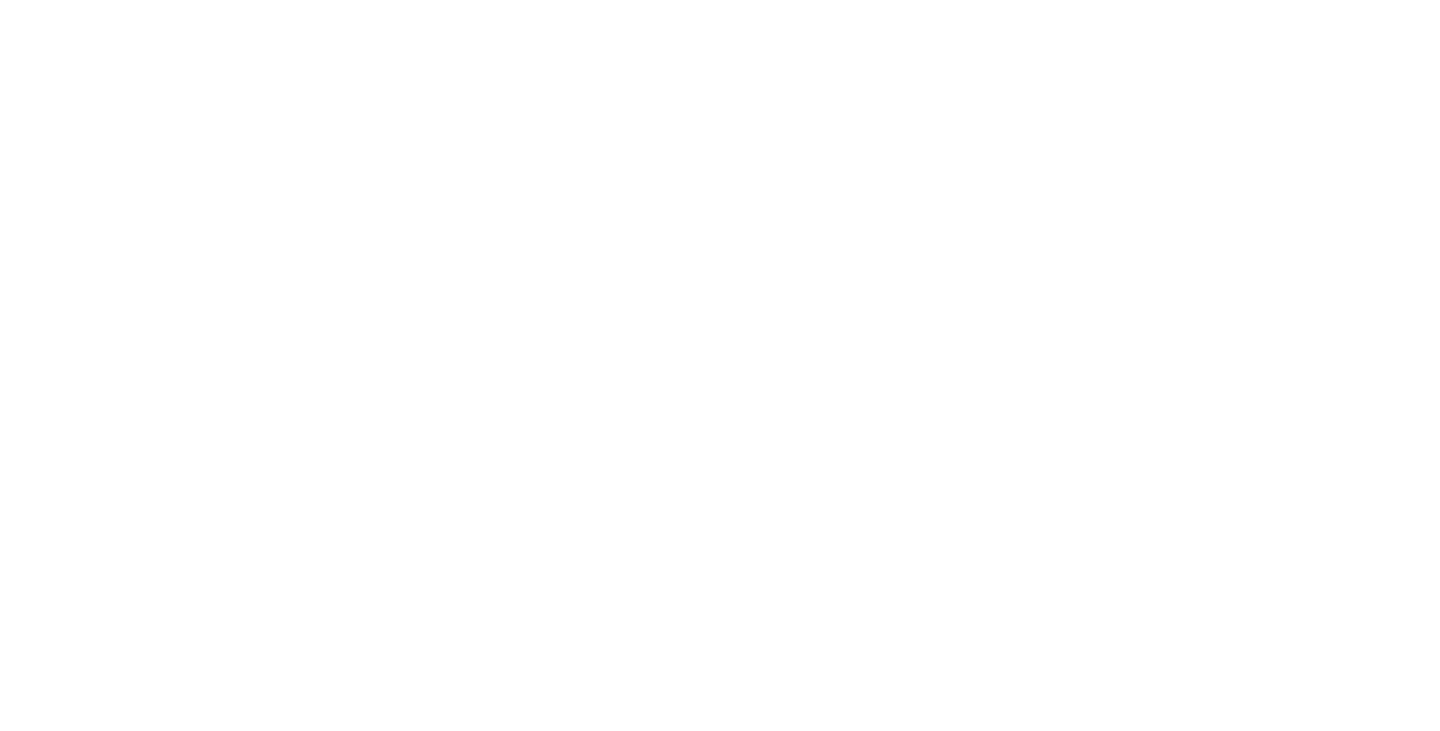 scroll, scrollTop: 0, scrollLeft: 0, axis: both 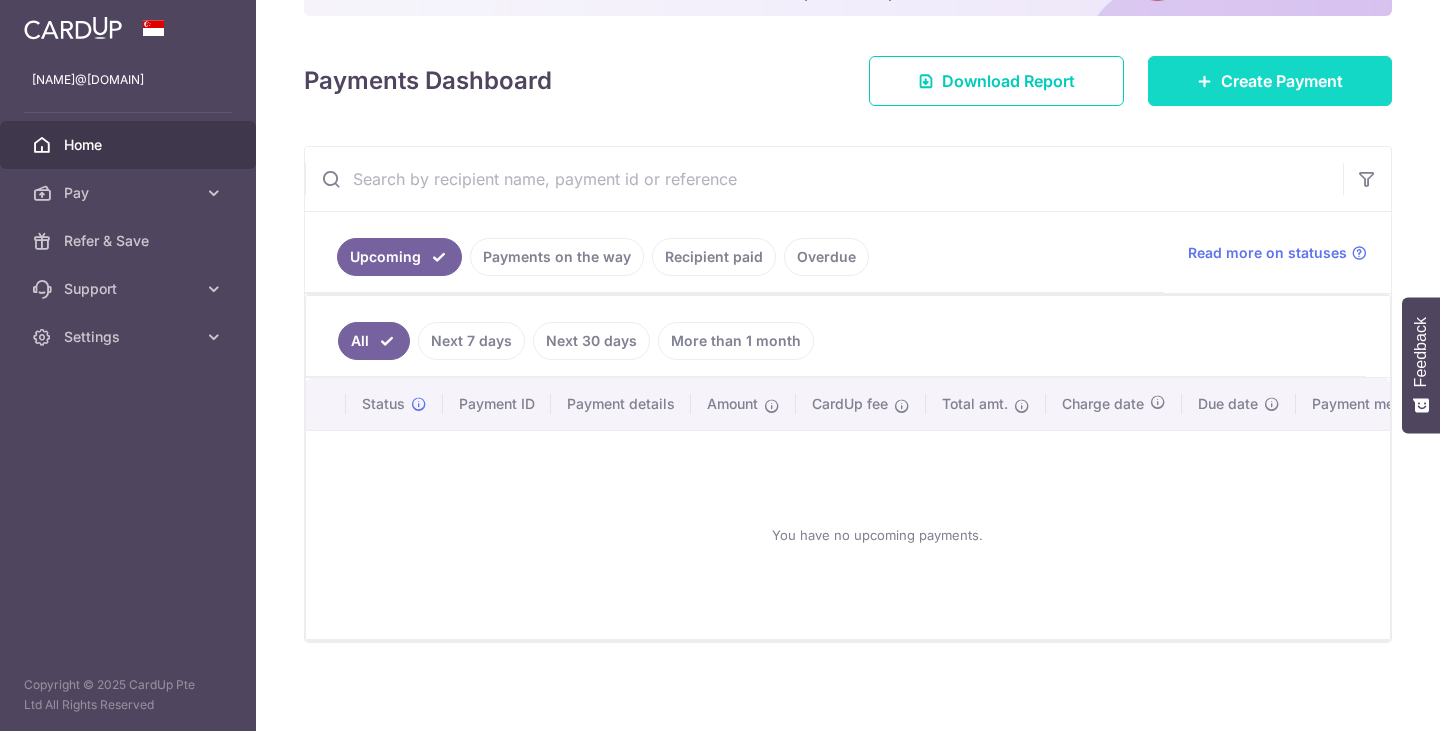 click on "Create Payment" at bounding box center (1282, 81) 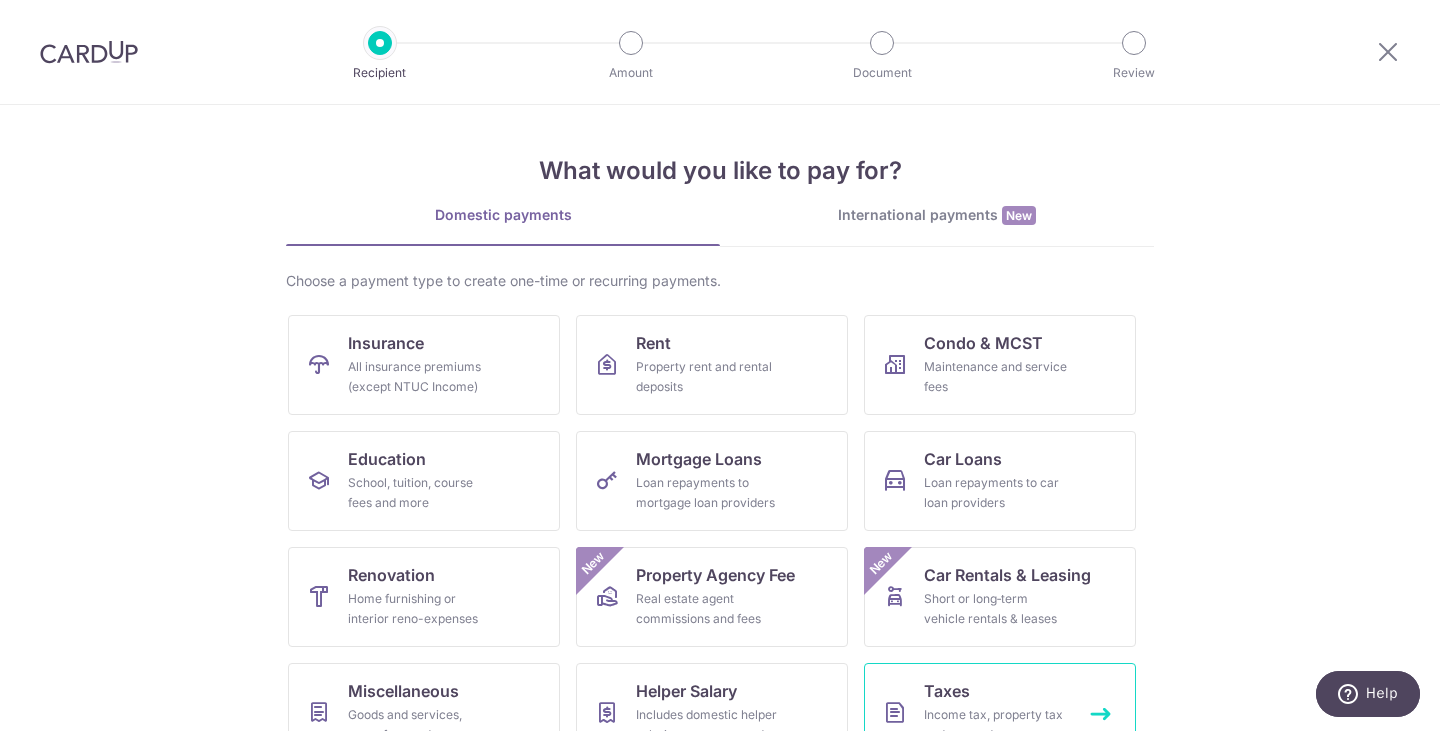 scroll, scrollTop: 0, scrollLeft: 0, axis: both 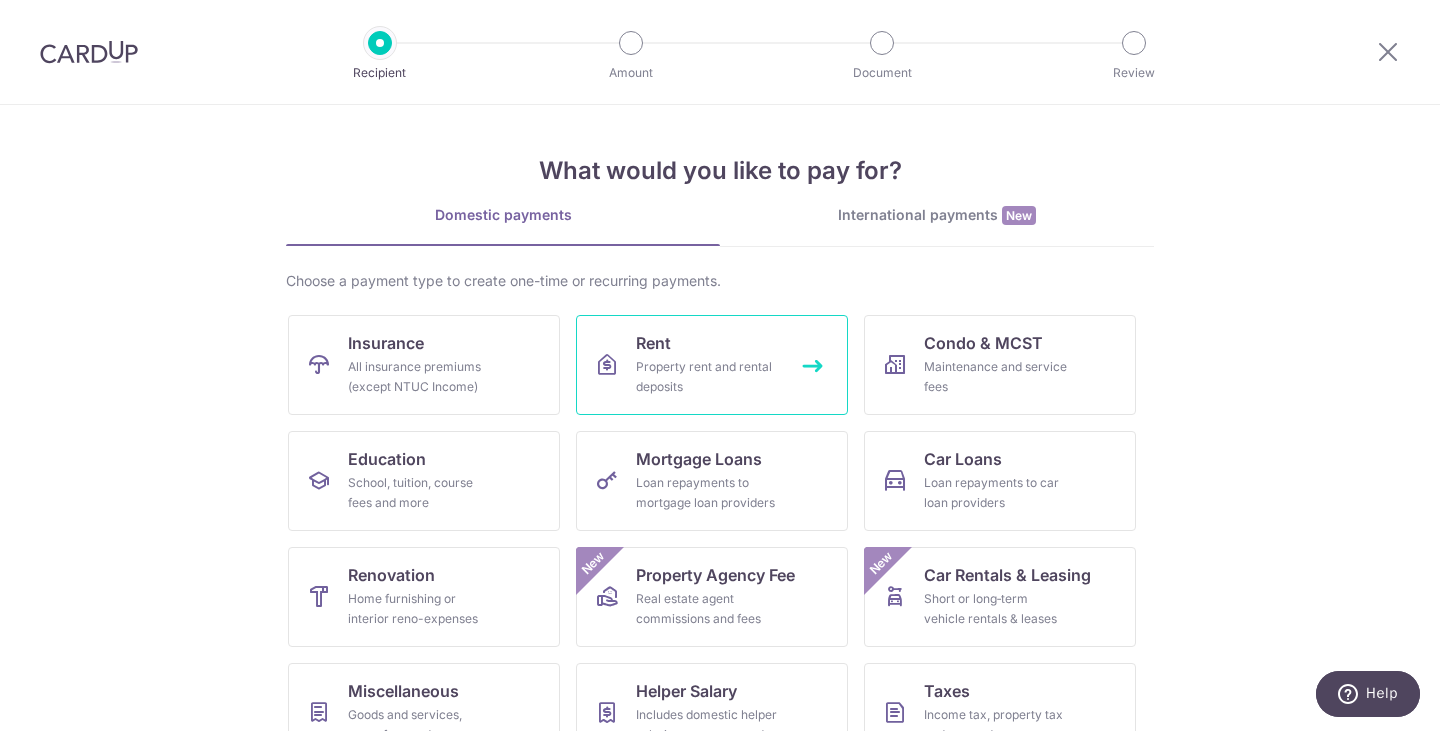 click on "Rent Property rent and rental deposits" at bounding box center (712, 365) 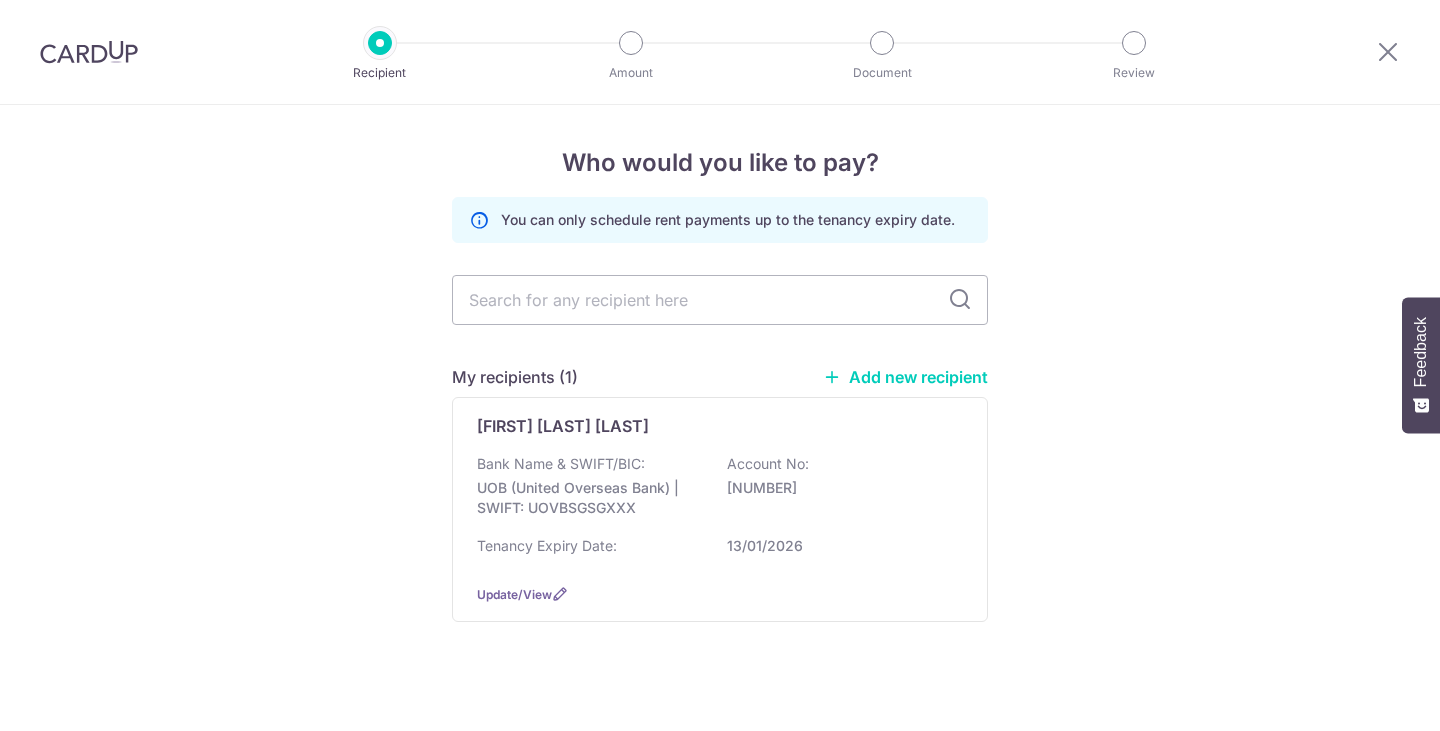 scroll, scrollTop: 0, scrollLeft: 0, axis: both 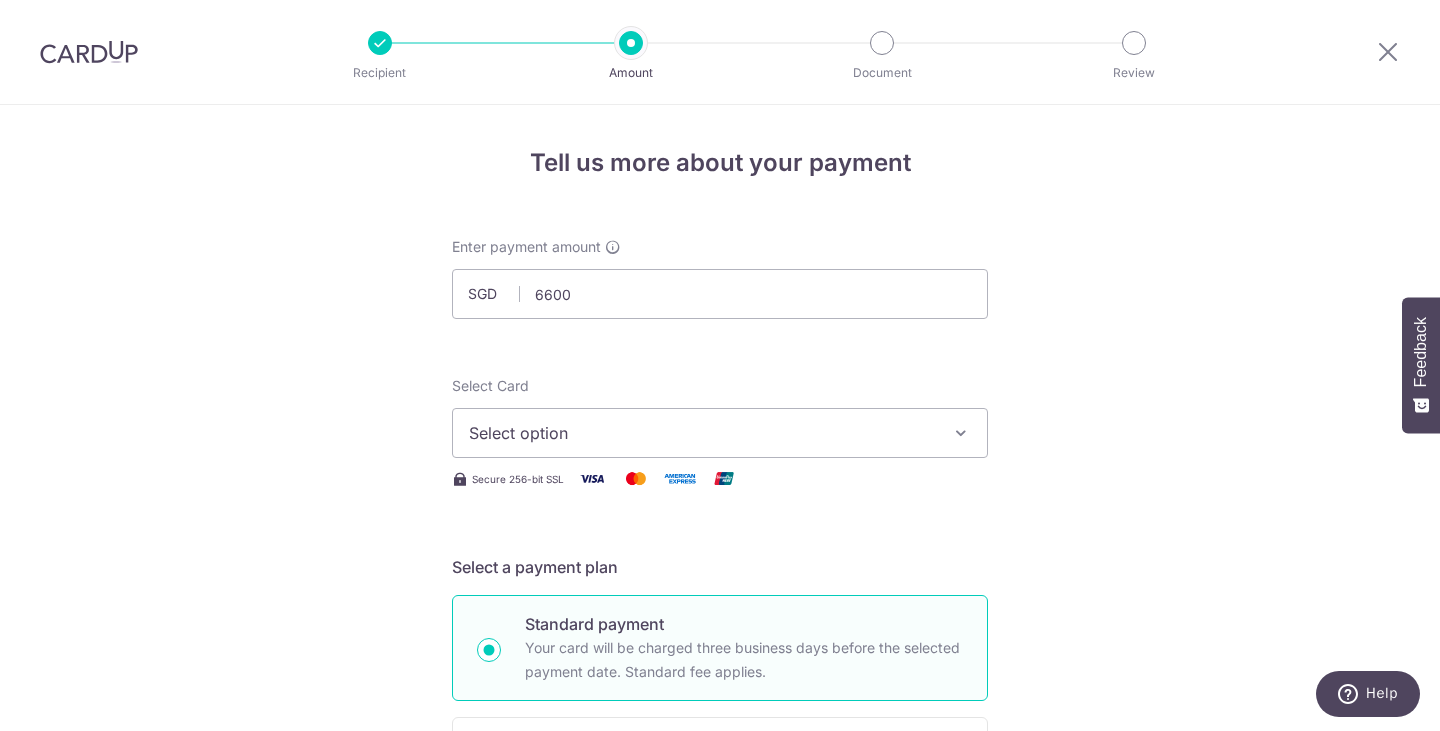 type on "6,600.00" 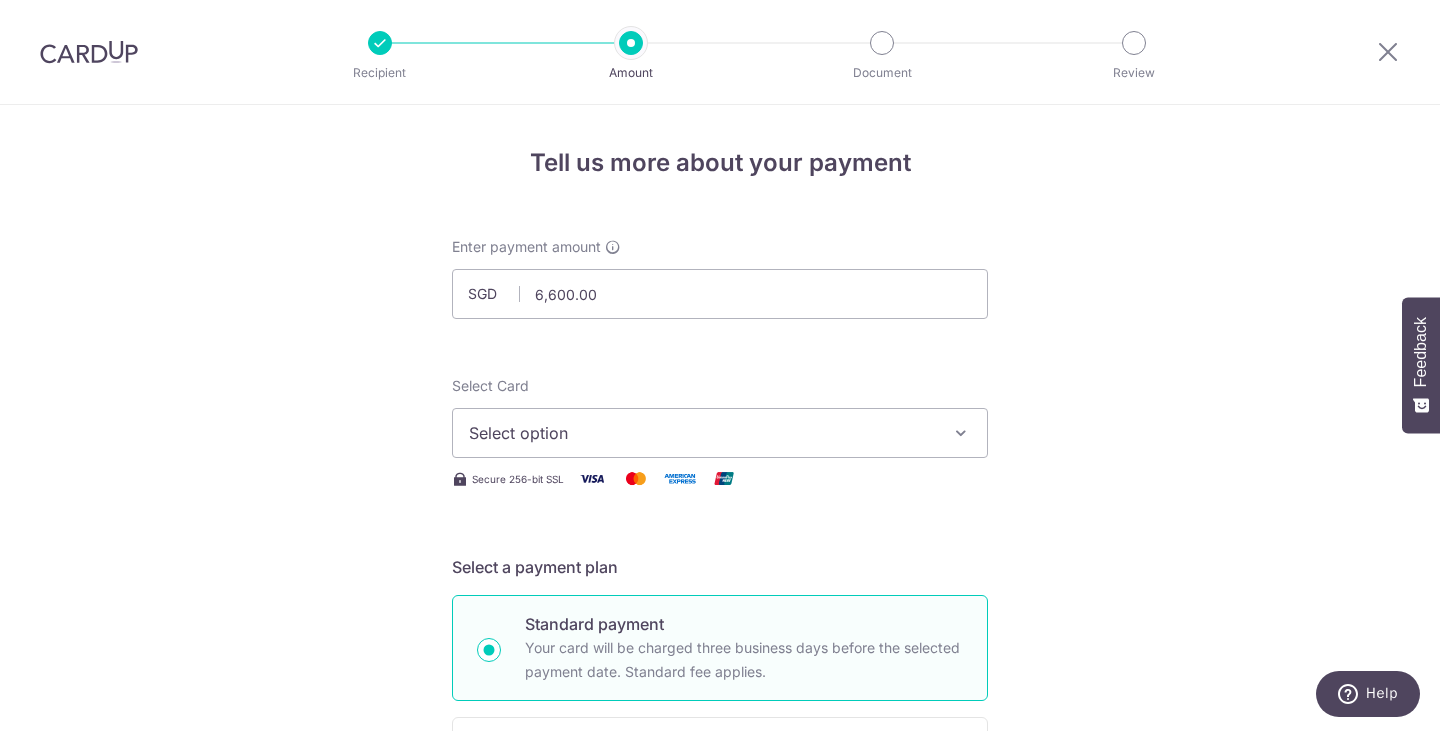 click on "Select Card
Select option
Add credit card
Your Cards
**** 9883
**** 9240" at bounding box center (720, 417) 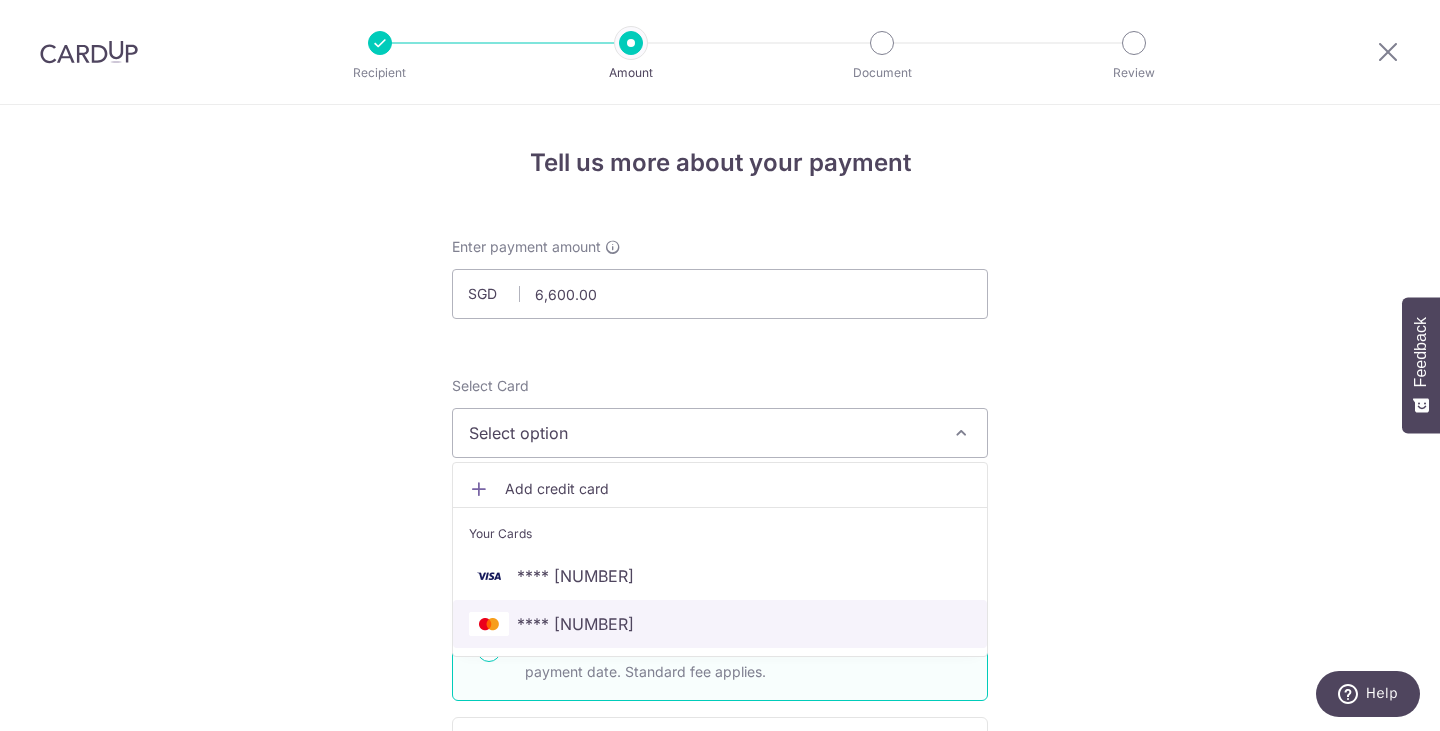 click on "**** 9240" at bounding box center (720, 624) 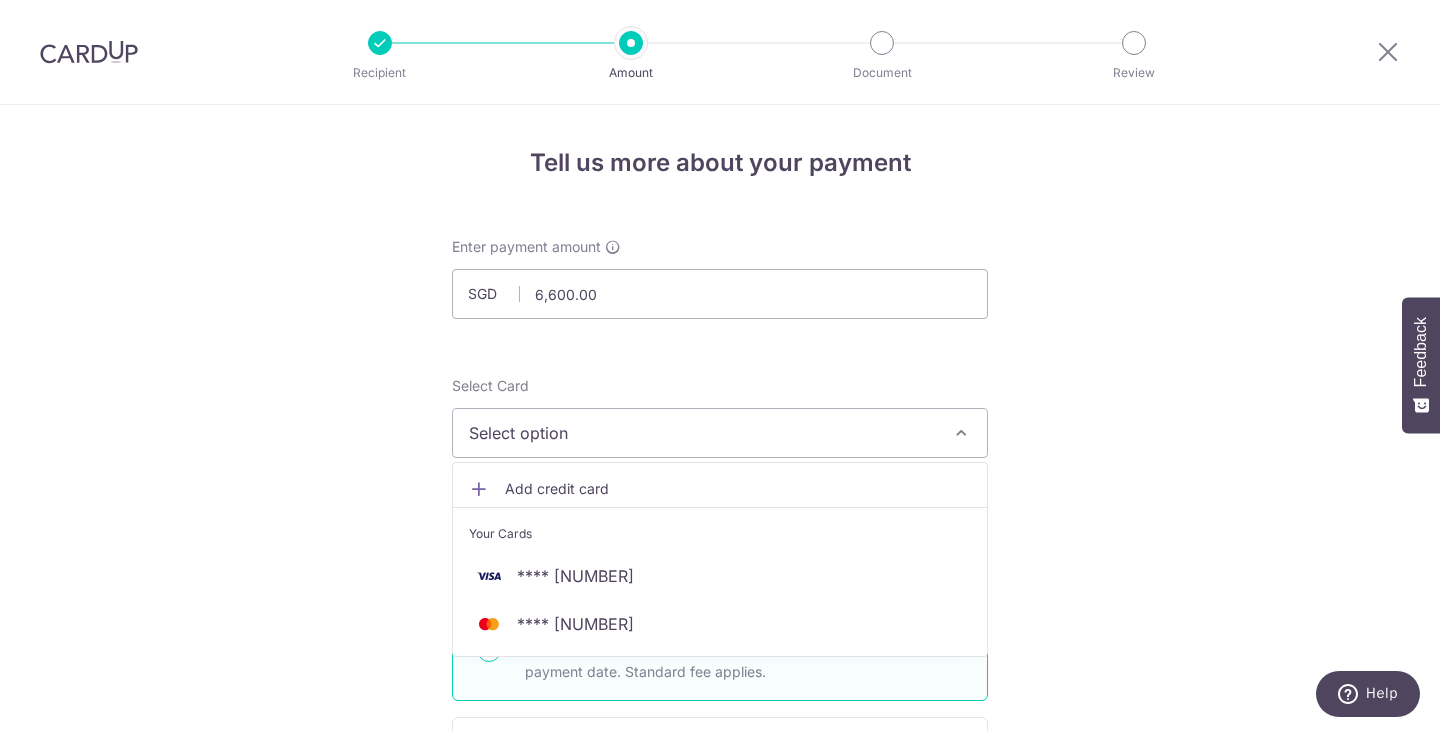 click on "Standard payment" at bounding box center [744, 624] 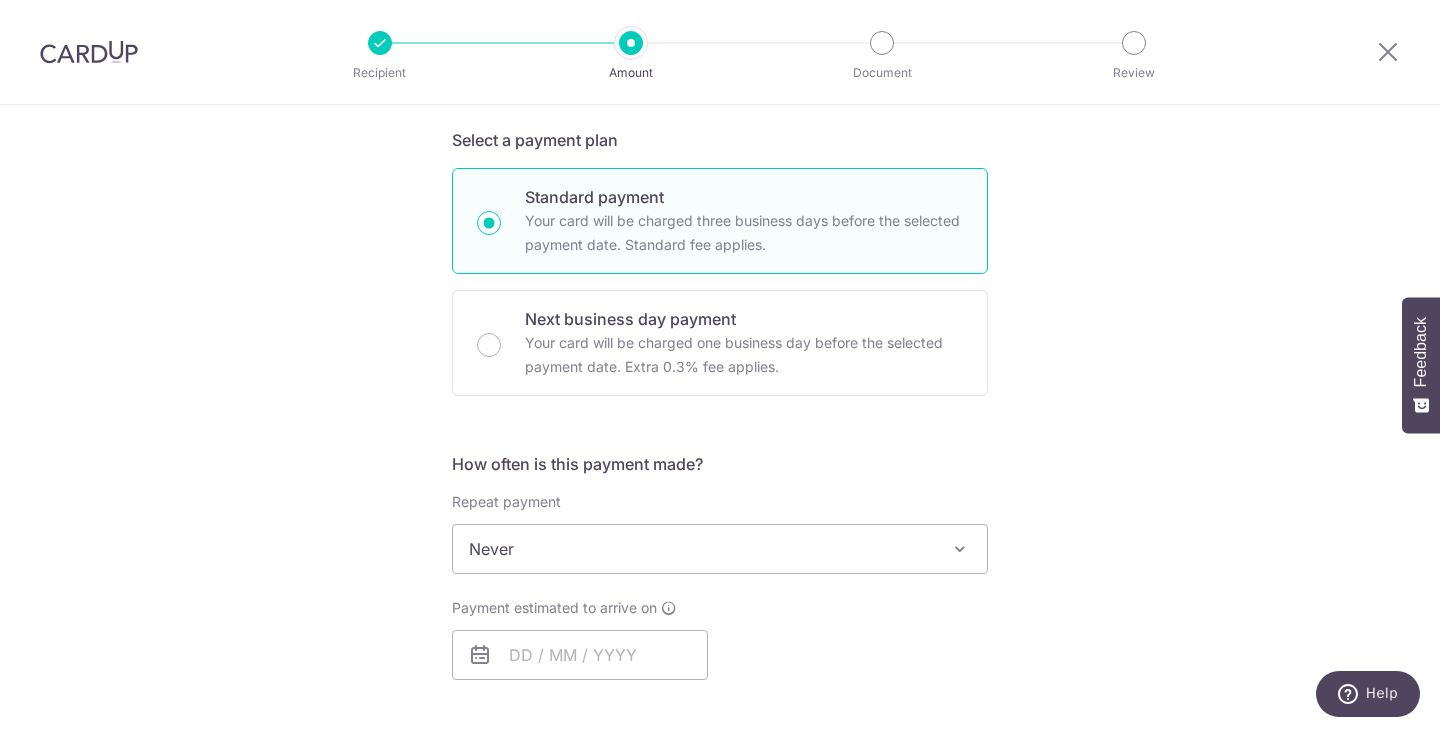 scroll, scrollTop: 428, scrollLeft: 0, axis: vertical 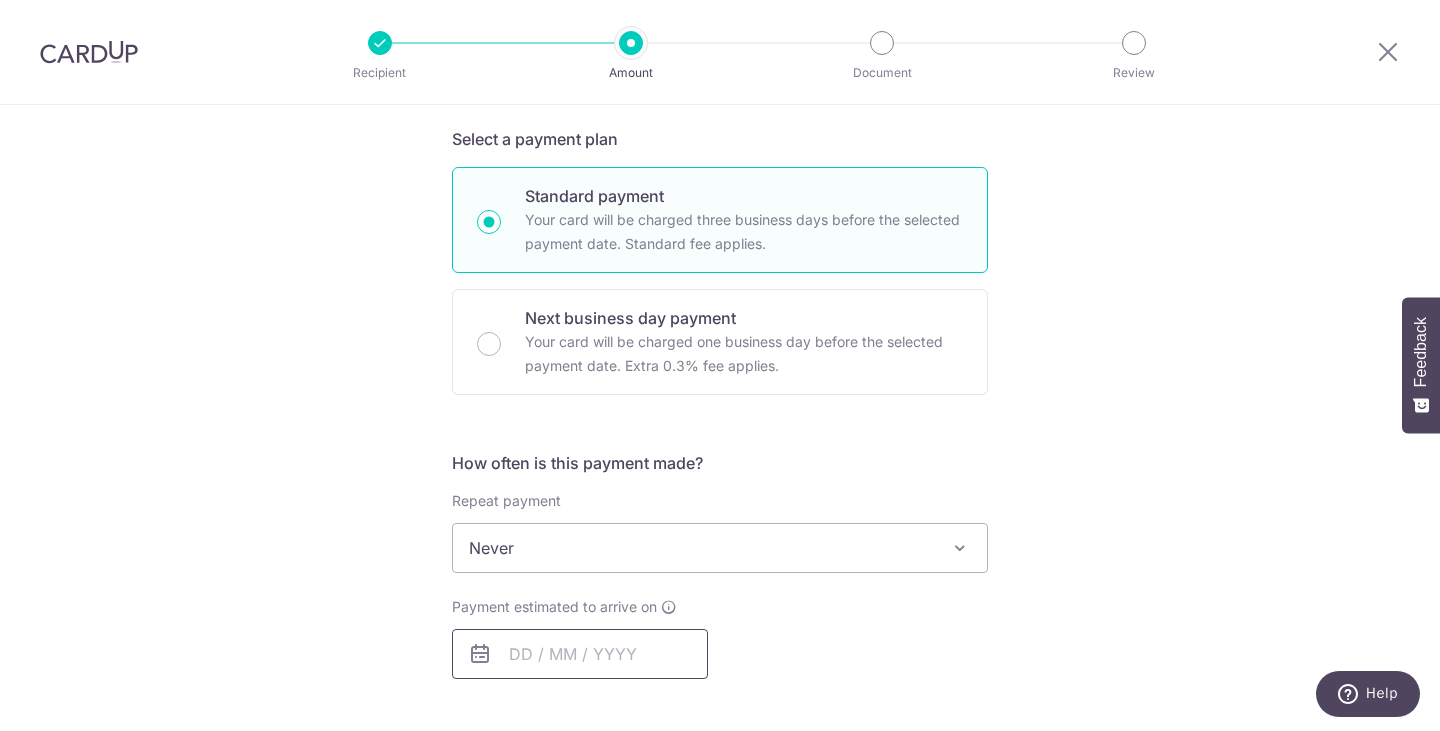 click at bounding box center (580, 654) 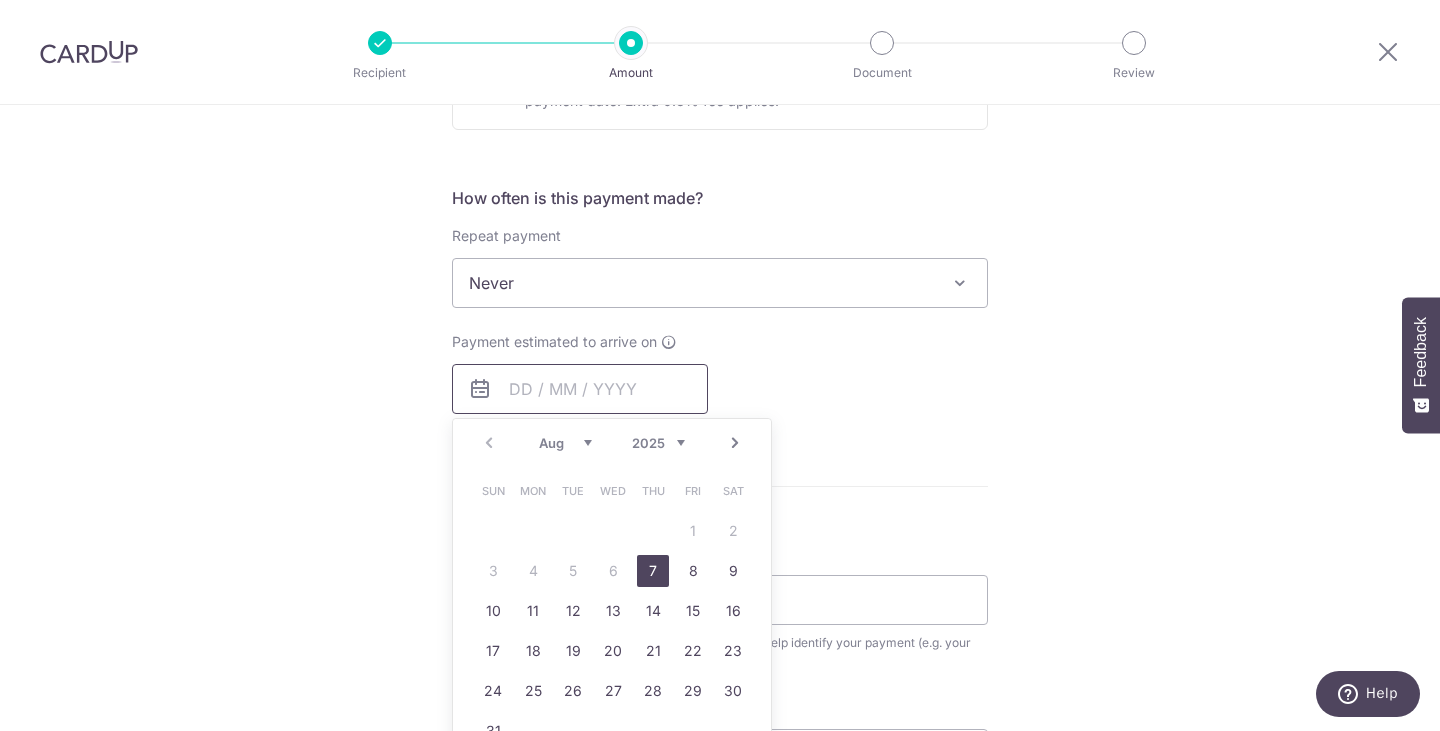 scroll, scrollTop: 696, scrollLeft: 0, axis: vertical 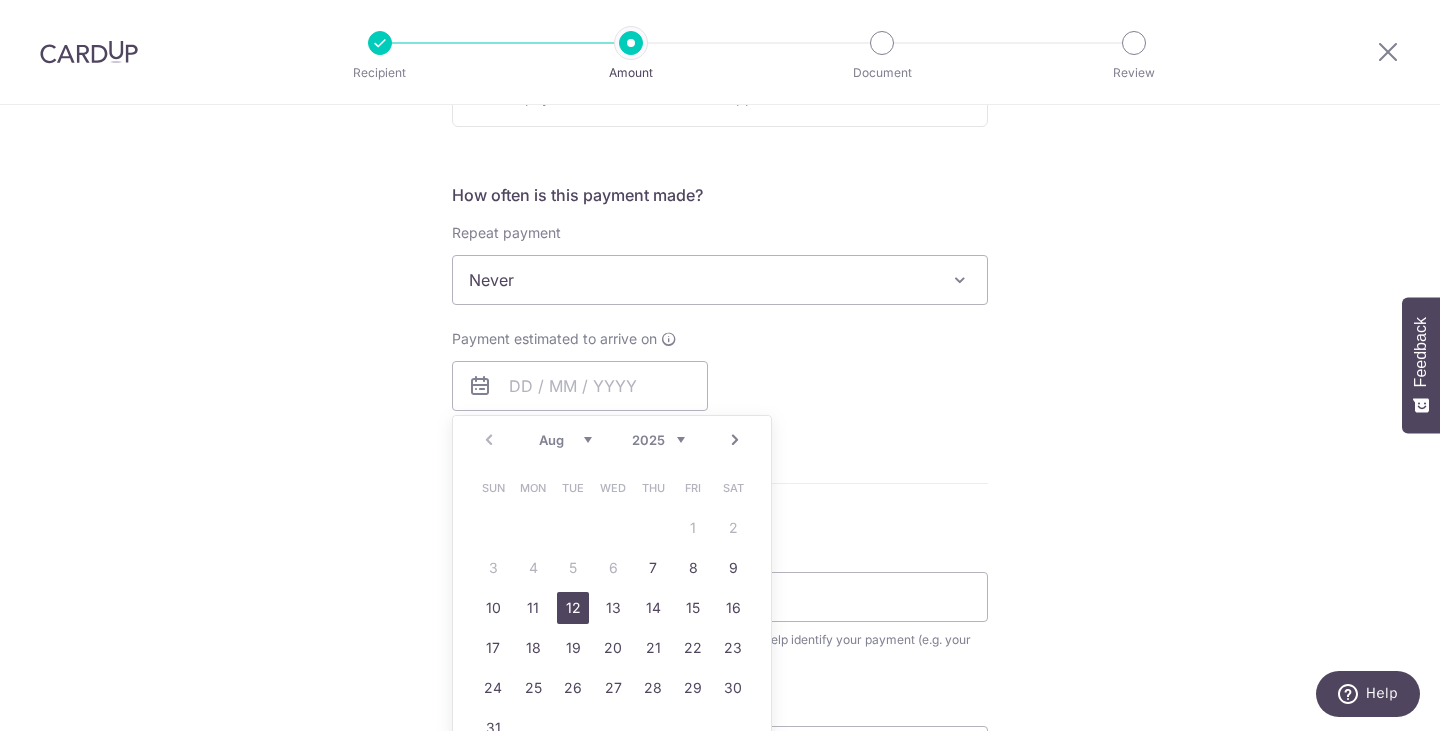 click on "12" at bounding box center (573, 608) 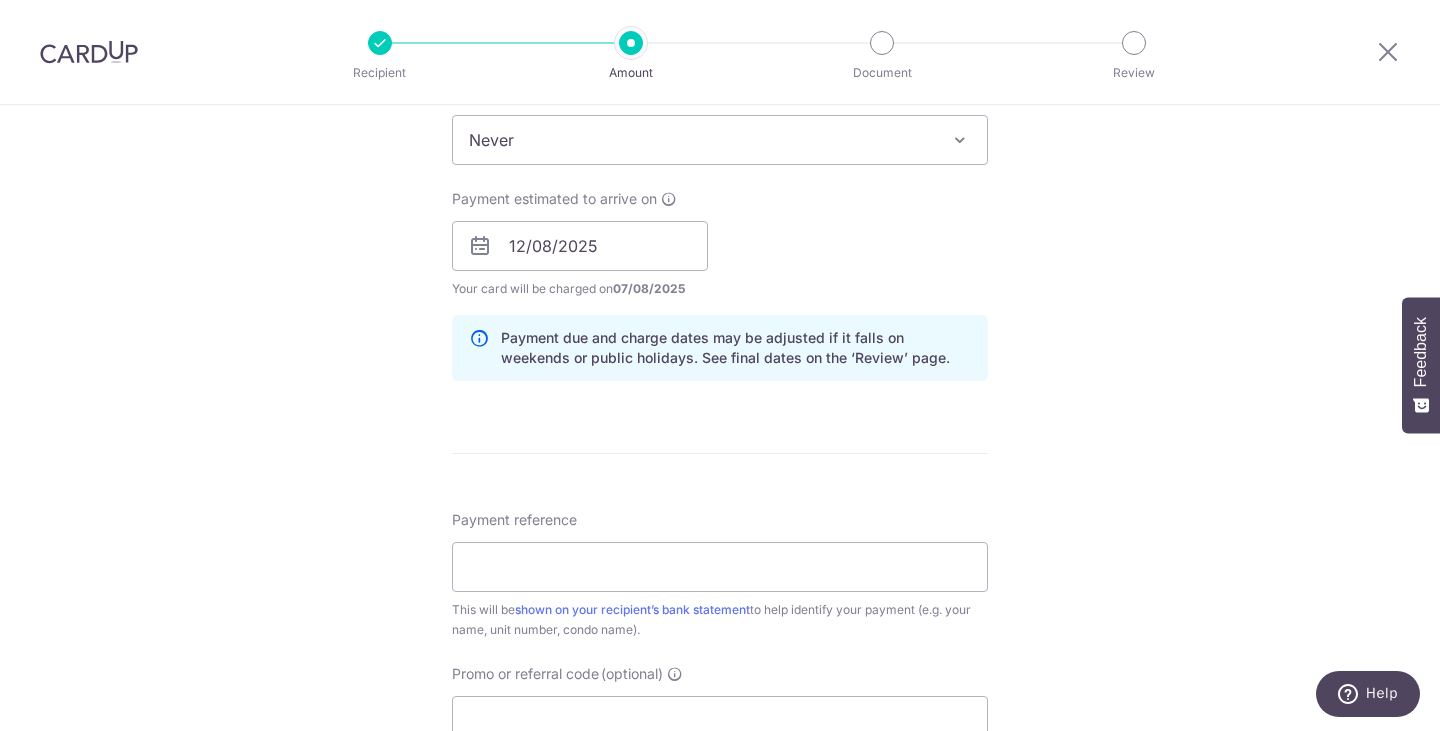 scroll, scrollTop: 844, scrollLeft: 0, axis: vertical 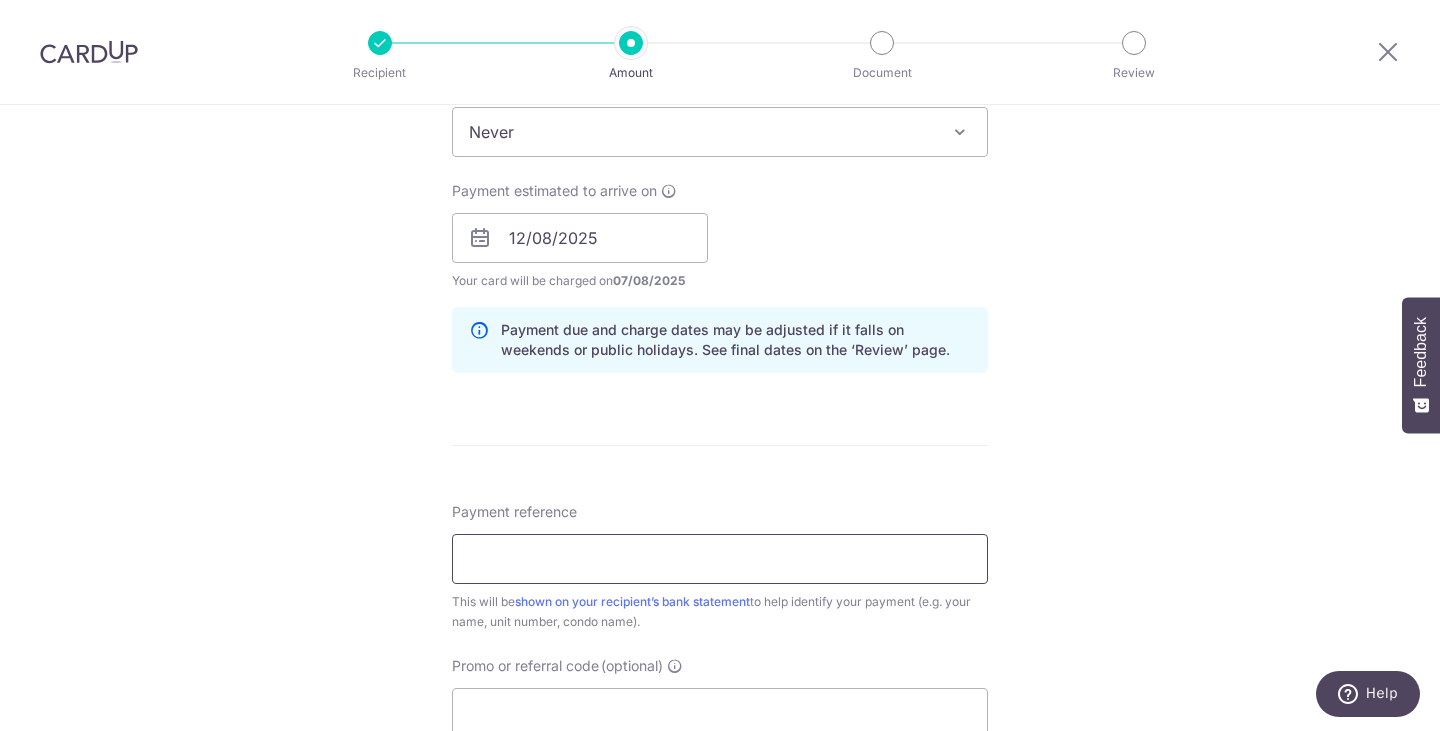 click on "Payment reference" at bounding box center (720, 559) 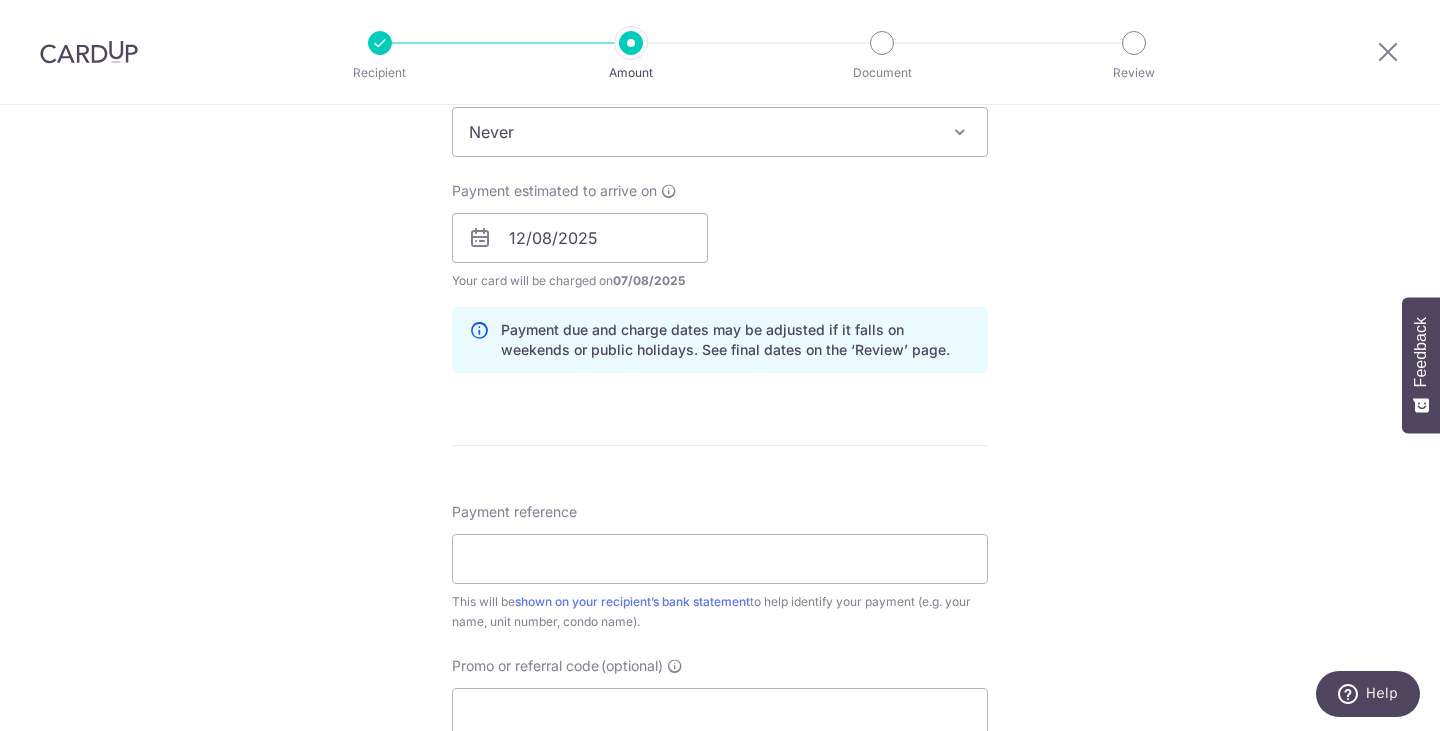 click on "Tell us more about your payment
Enter payment amount
SGD
6,600.00
6600.00
Select Card
**** 9240
Add credit card
Your Cards
**** 9883
**** 9240
Secure 256-bit SSL
Text
New card details
Card
Secure 256-bit SSL" at bounding box center [720, 206] 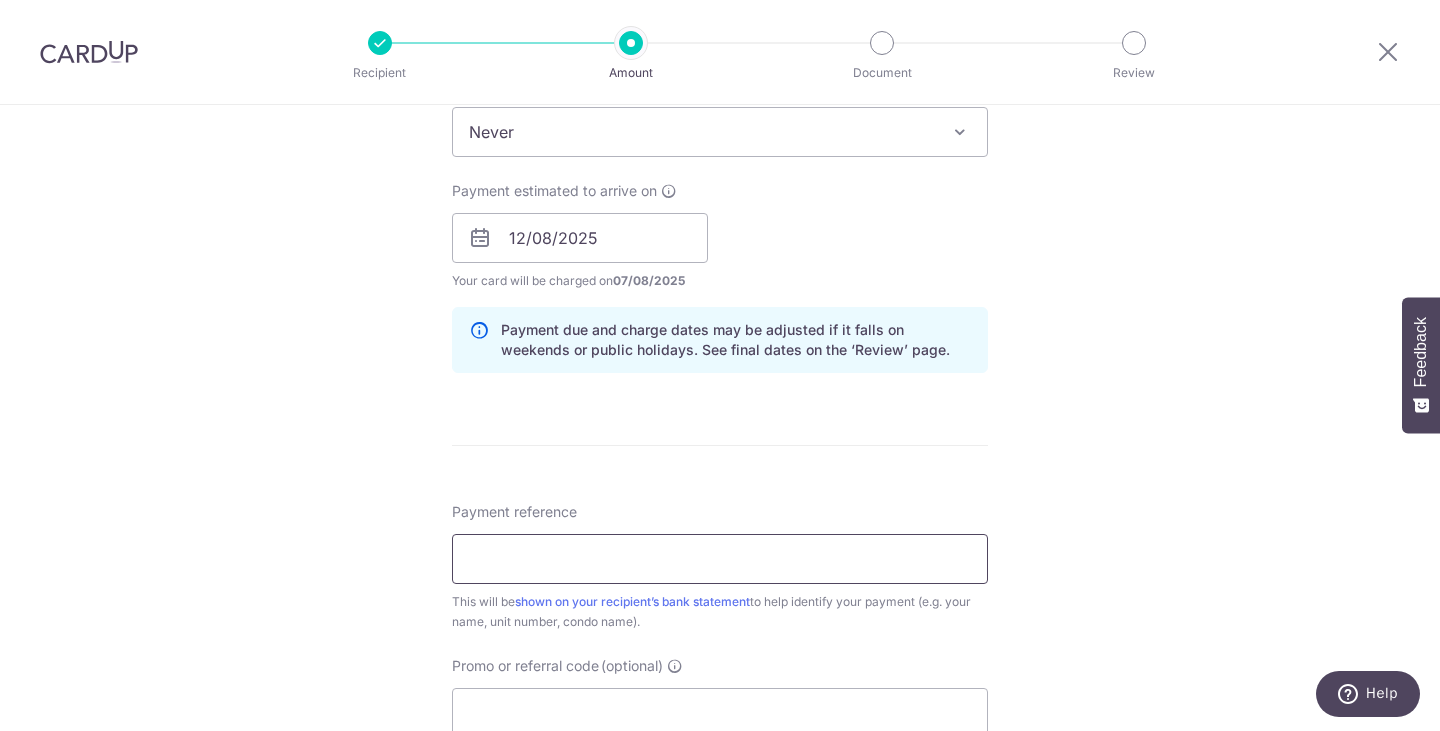 click on "Payment reference" at bounding box center (720, 559) 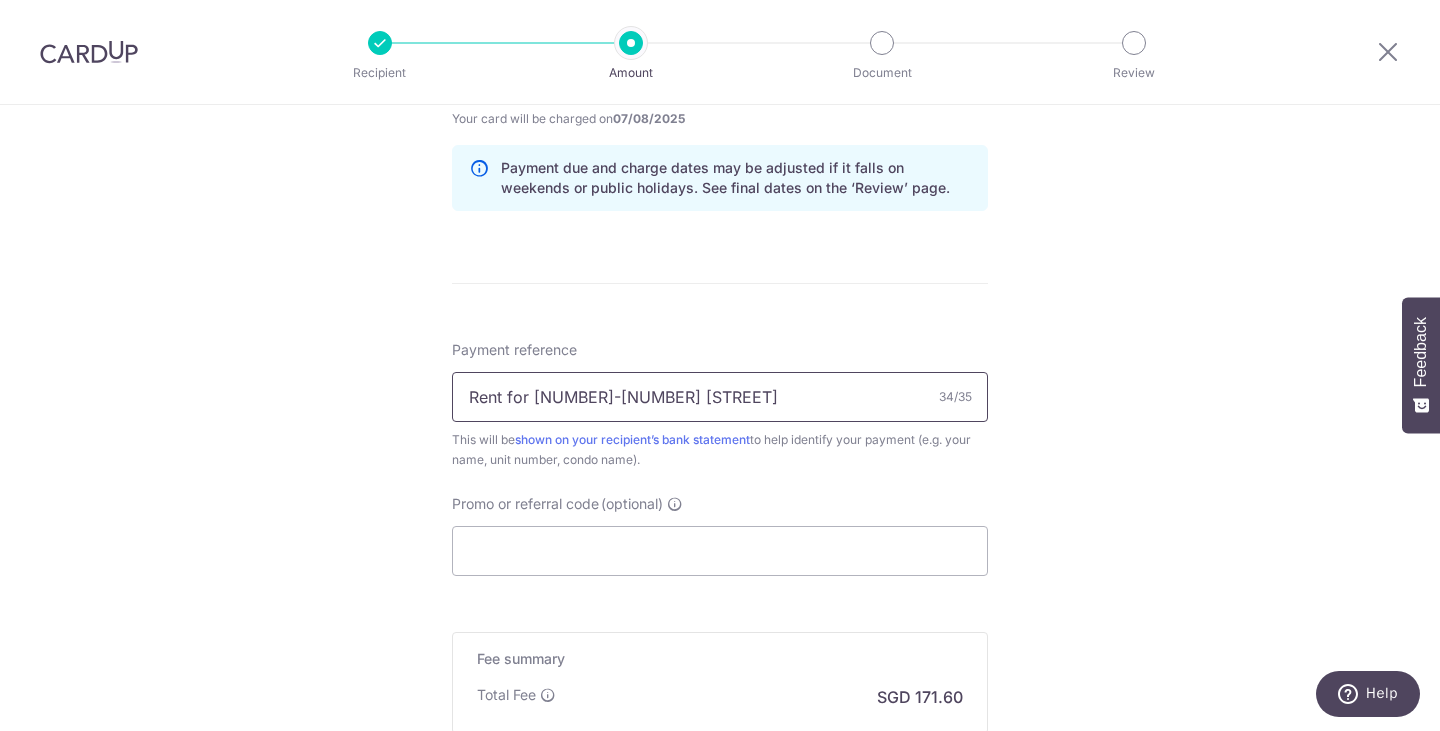 scroll, scrollTop: 1010, scrollLeft: 0, axis: vertical 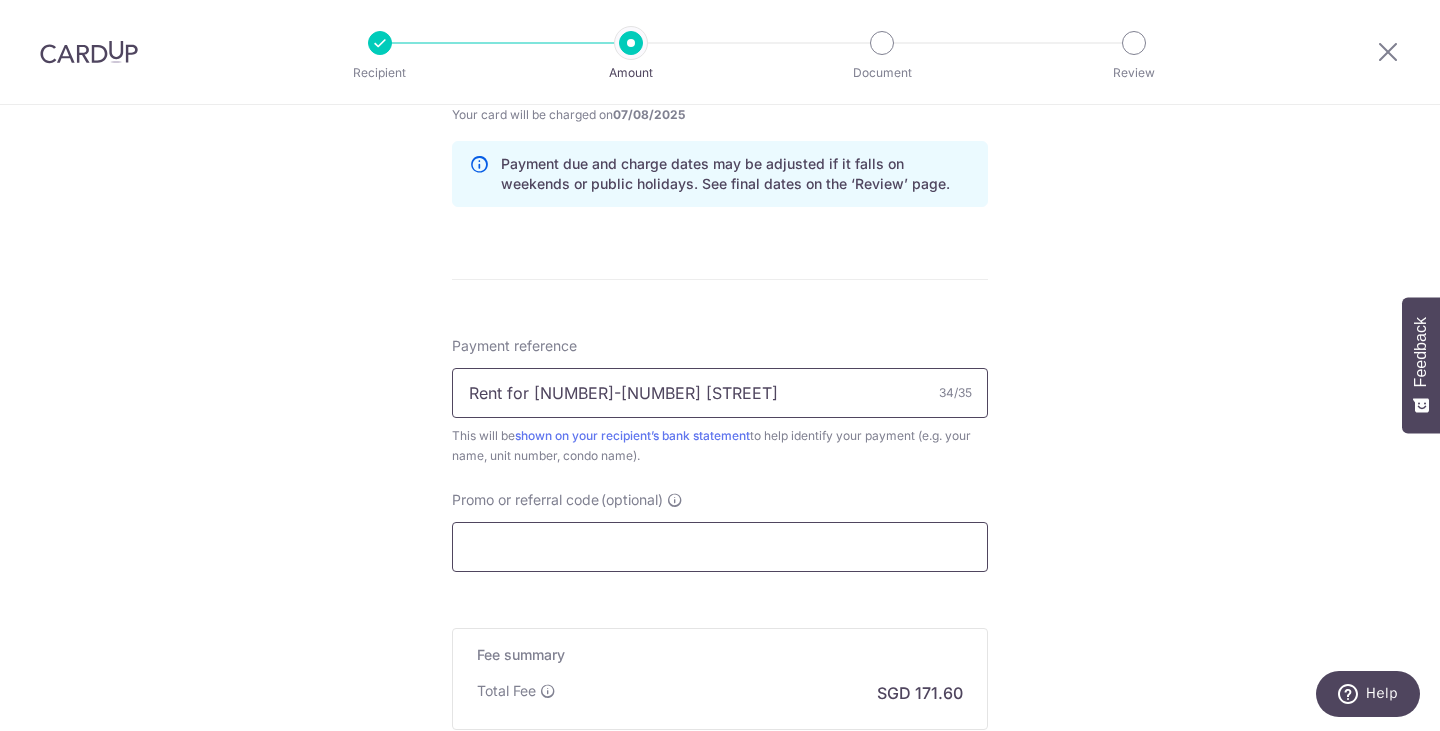type on "Rent for 10-12 66 Marine Parade Rd" 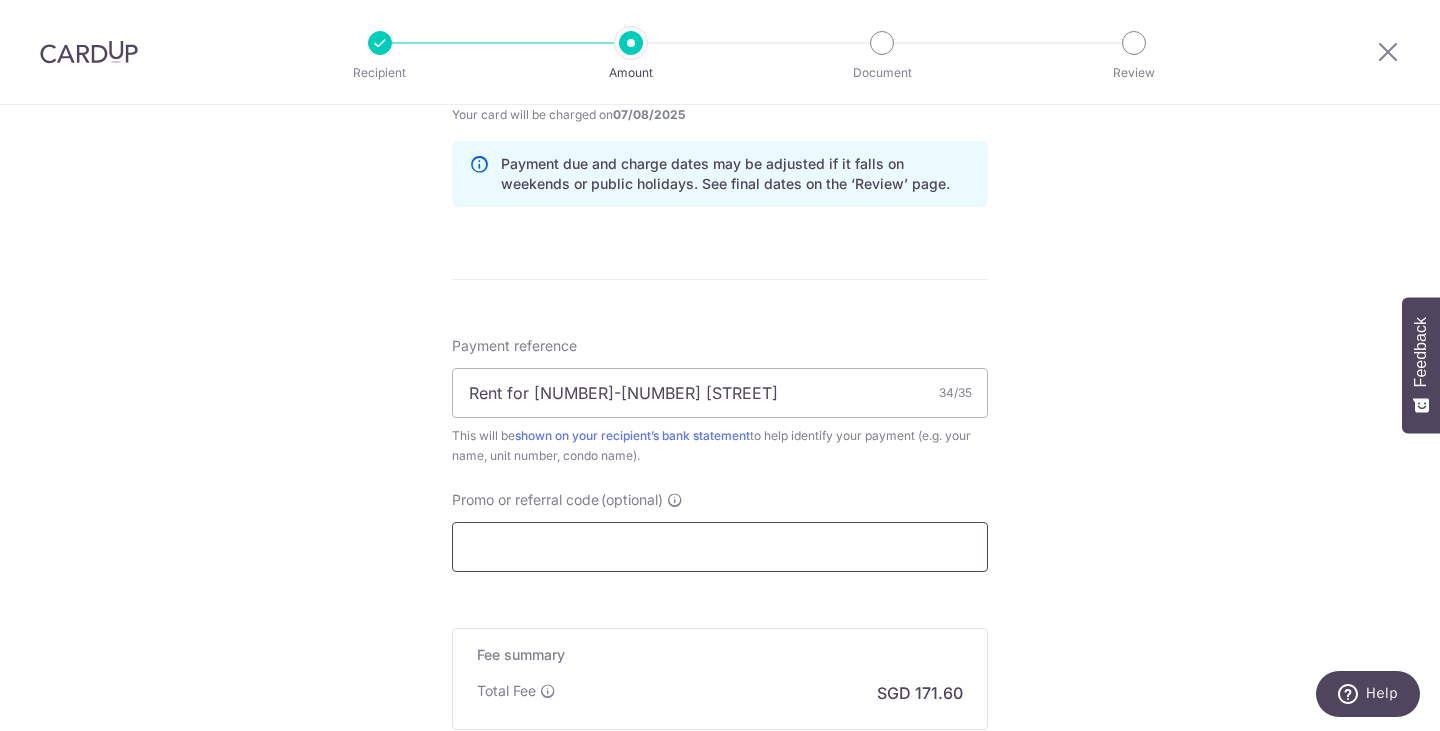 click on "Promo or referral code
(optional)" at bounding box center [720, 547] 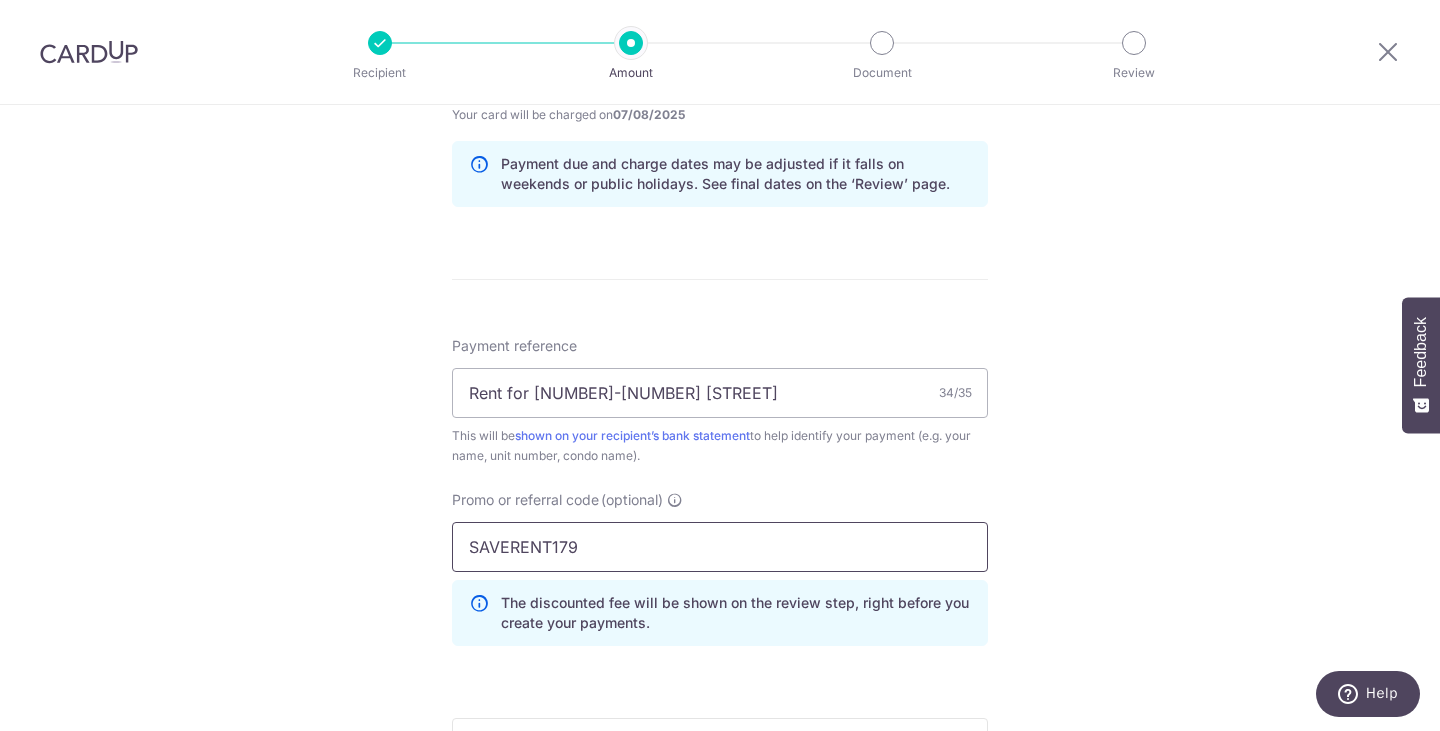 type on "SAVERENT179" 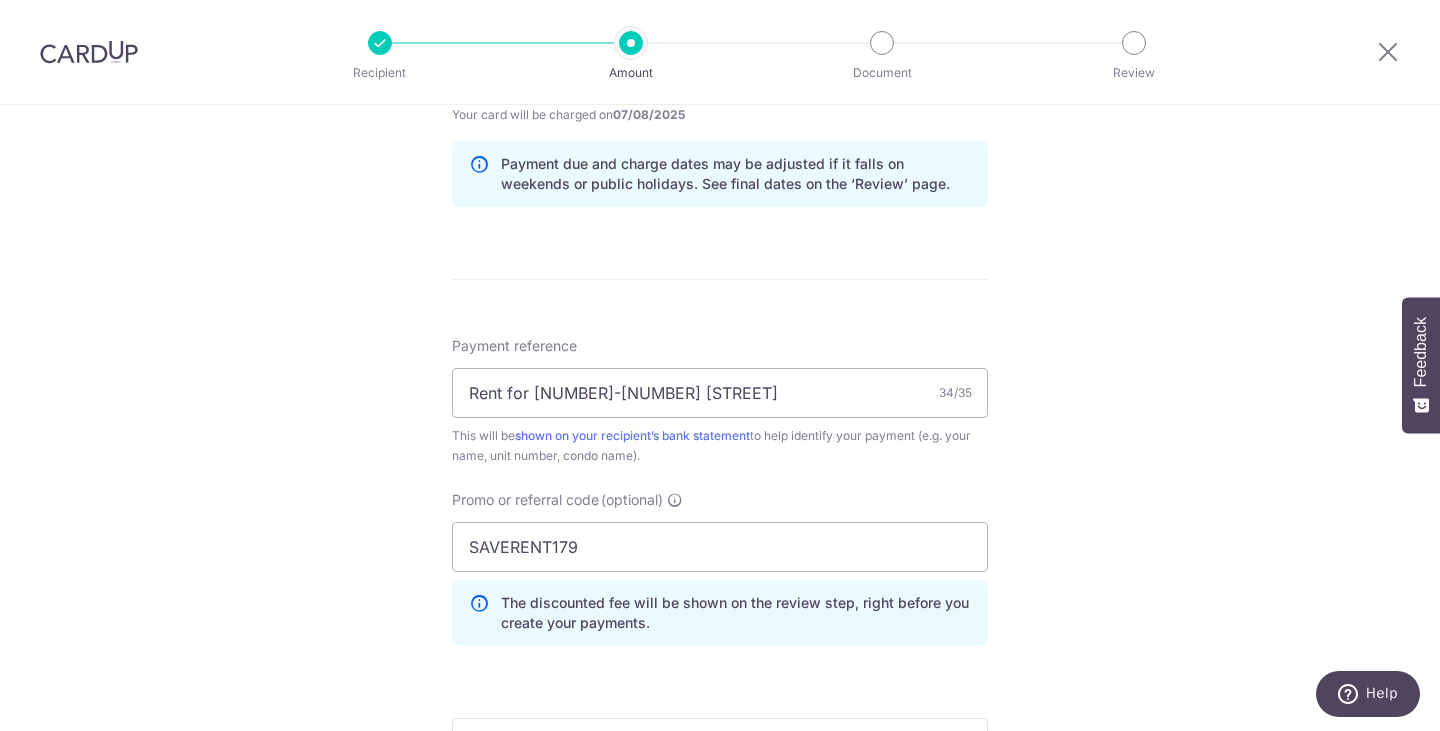 click on "Tell us more about your payment
Enter payment amount
SGD
6,600.00
6600.00
Select Card
**** 9240
Add credit card
Your Cards
**** 9883
**** 9240
Secure 256-bit SSL
Text
New card details
Card
Secure 256-bit SSL" at bounding box center (720, 85) 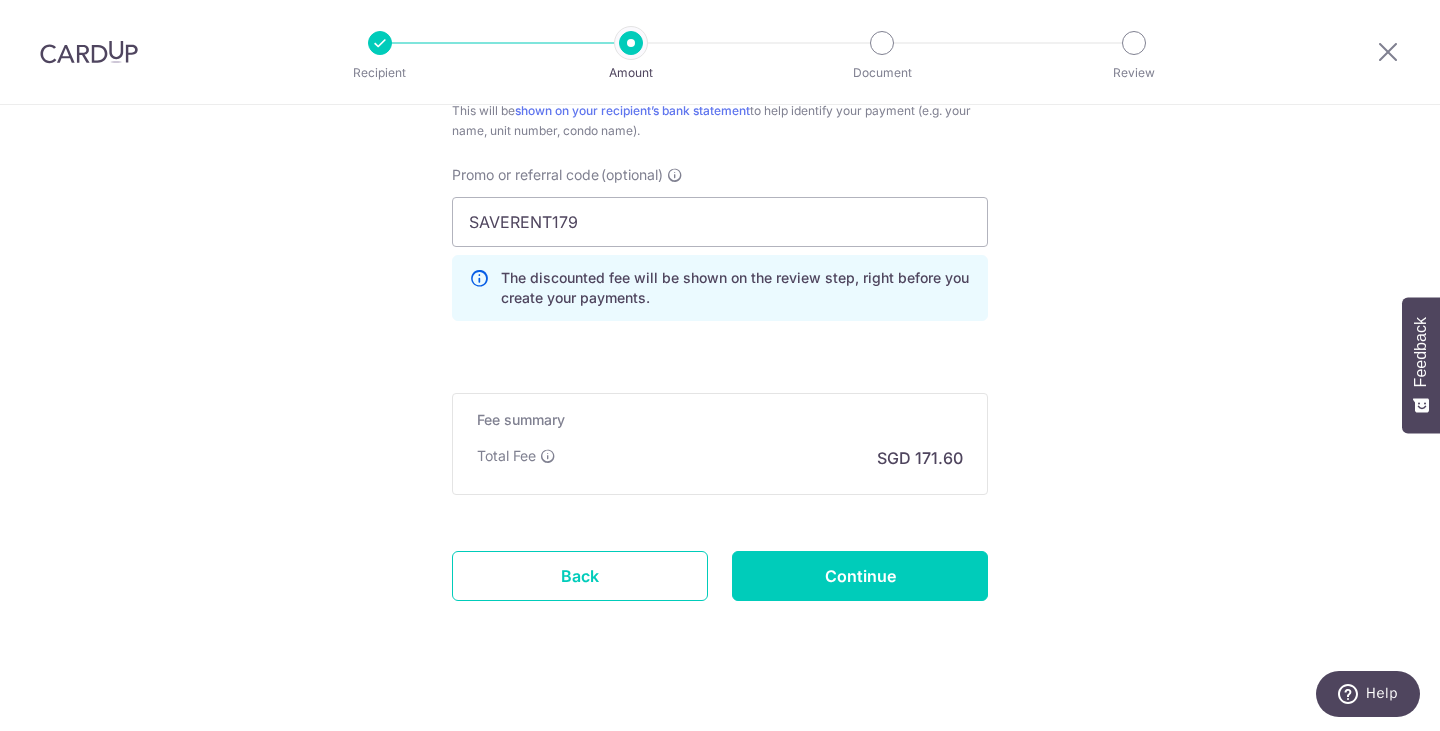 scroll, scrollTop: 1355, scrollLeft: 0, axis: vertical 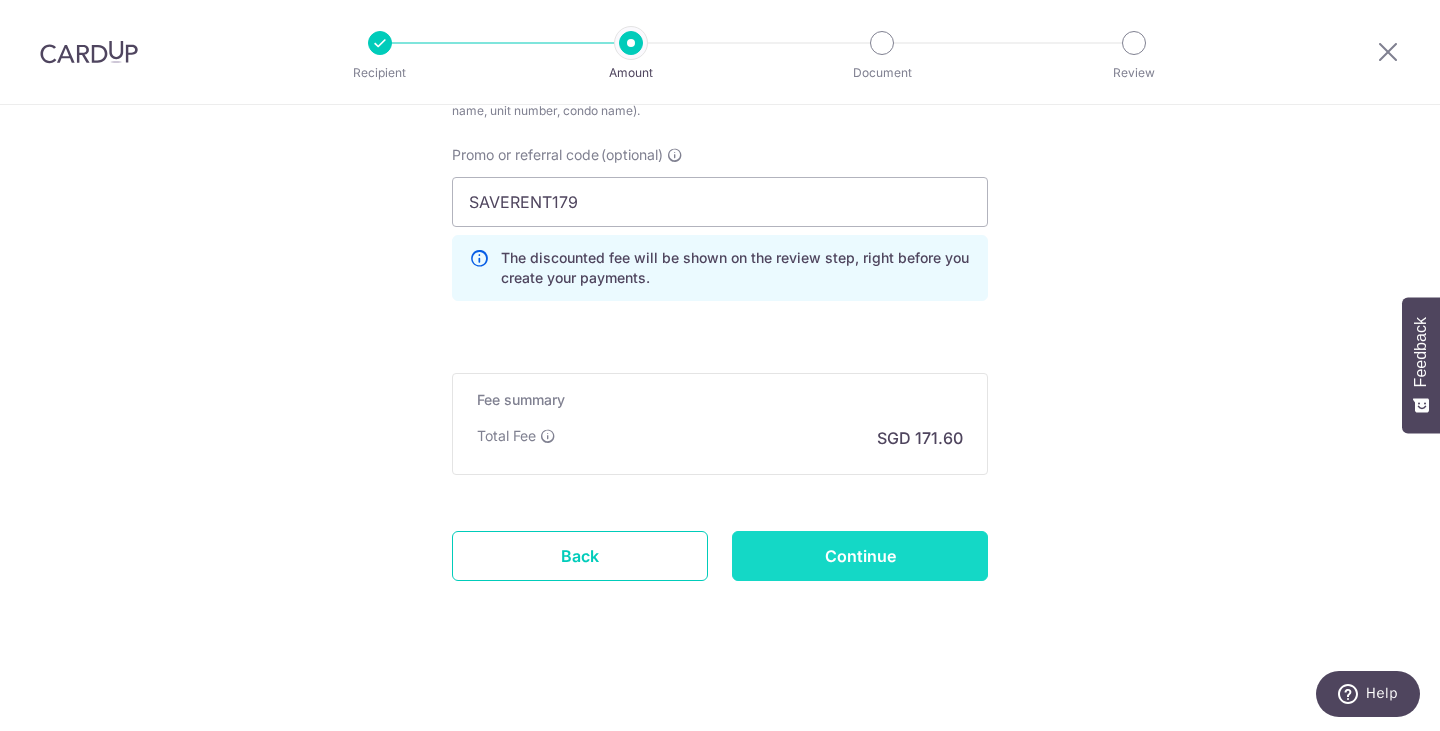 click on "Continue" at bounding box center [860, 556] 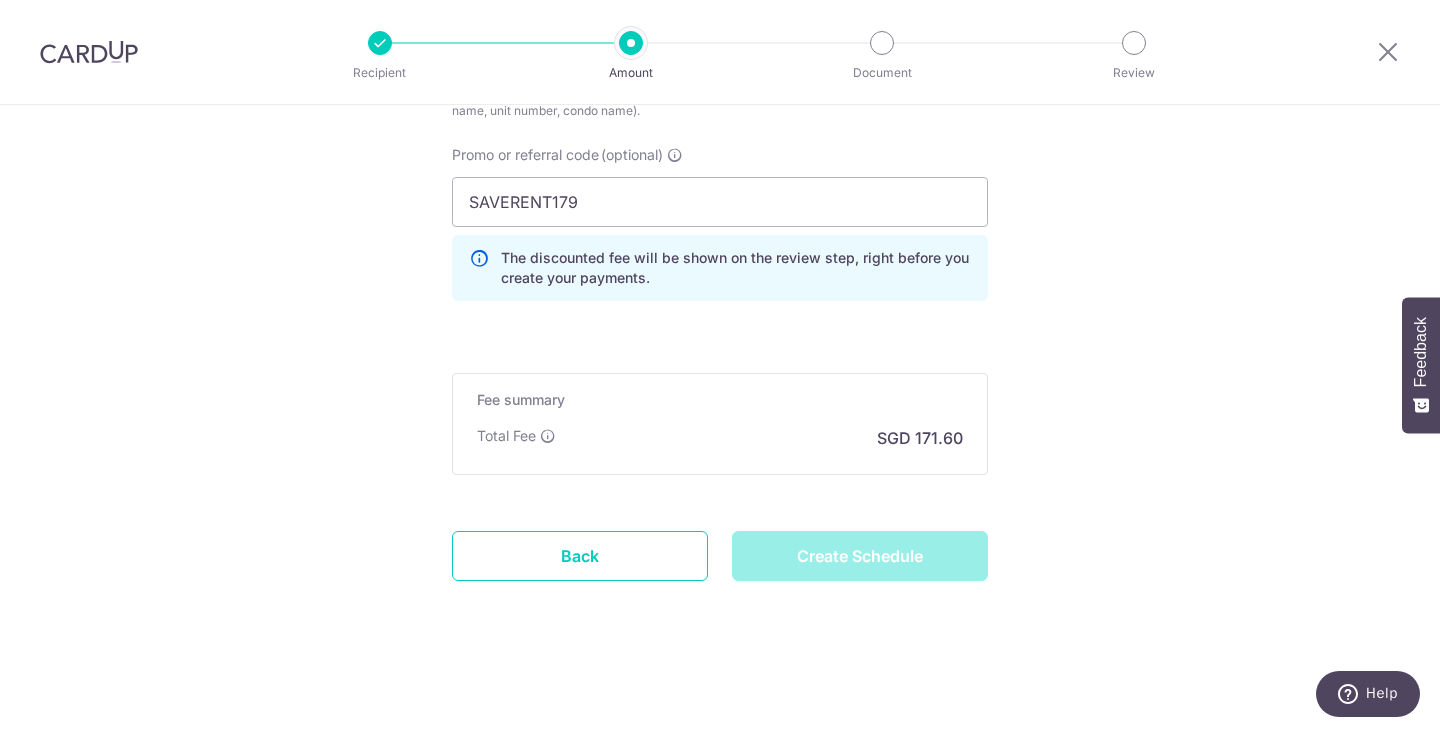 type on "Create Schedule" 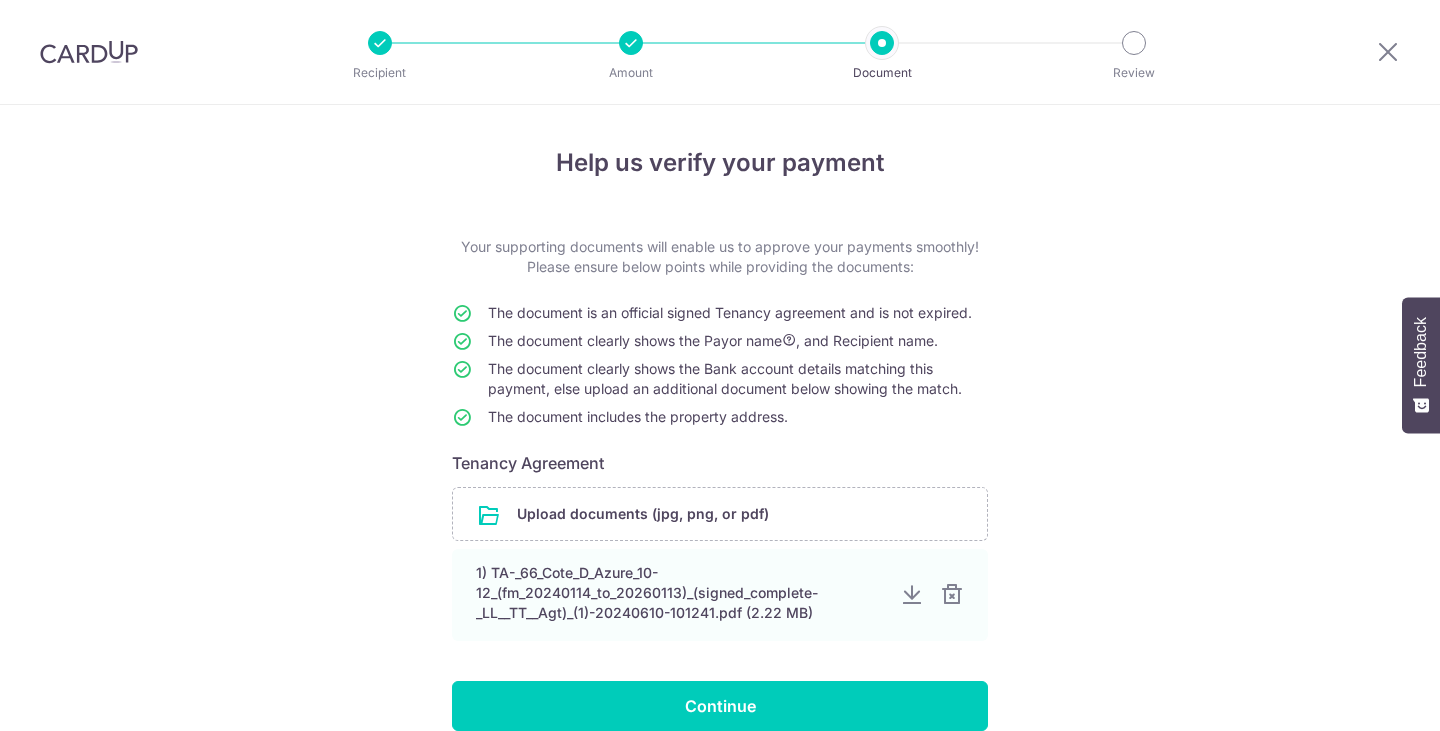 scroll, scrollTop: 0, scrollLeft: 0, axis: both 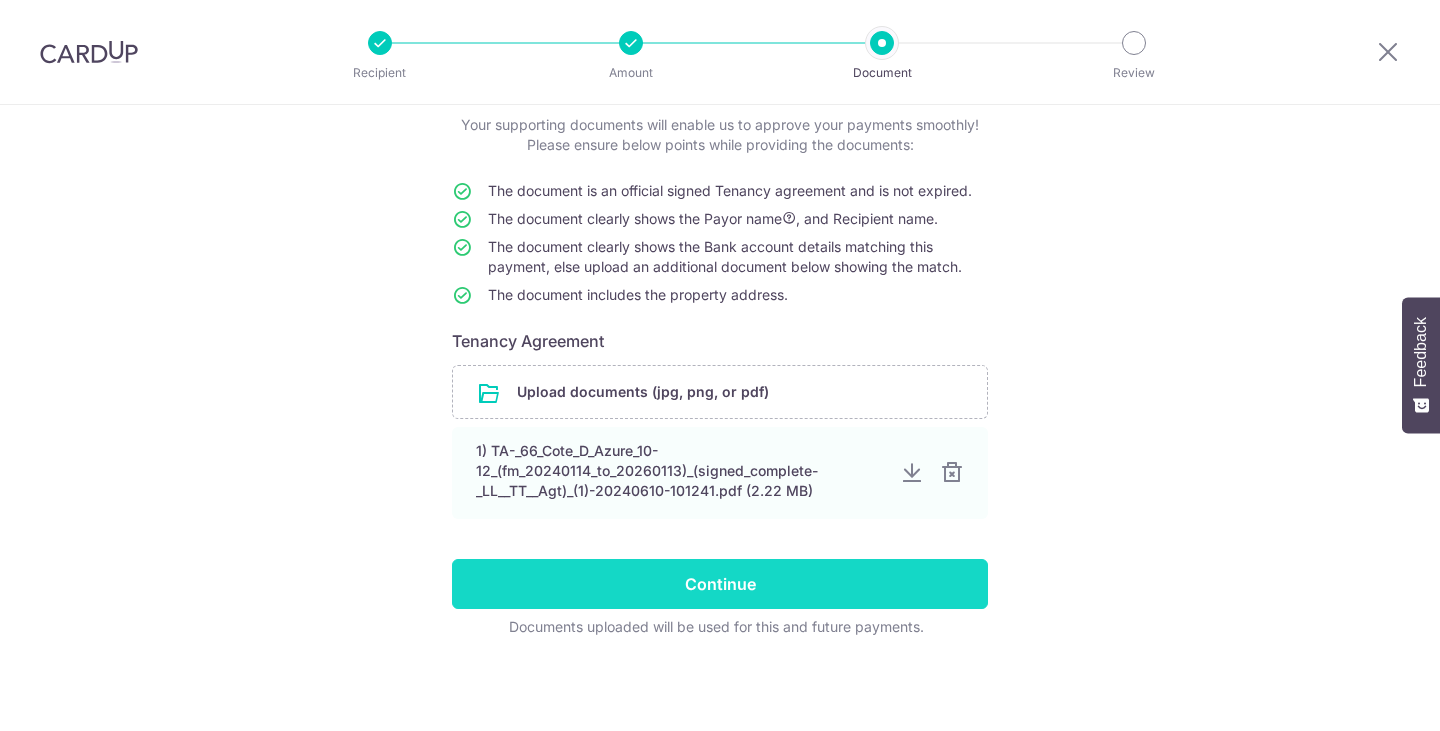 click on "Continue" at bounding box center [720, 584] 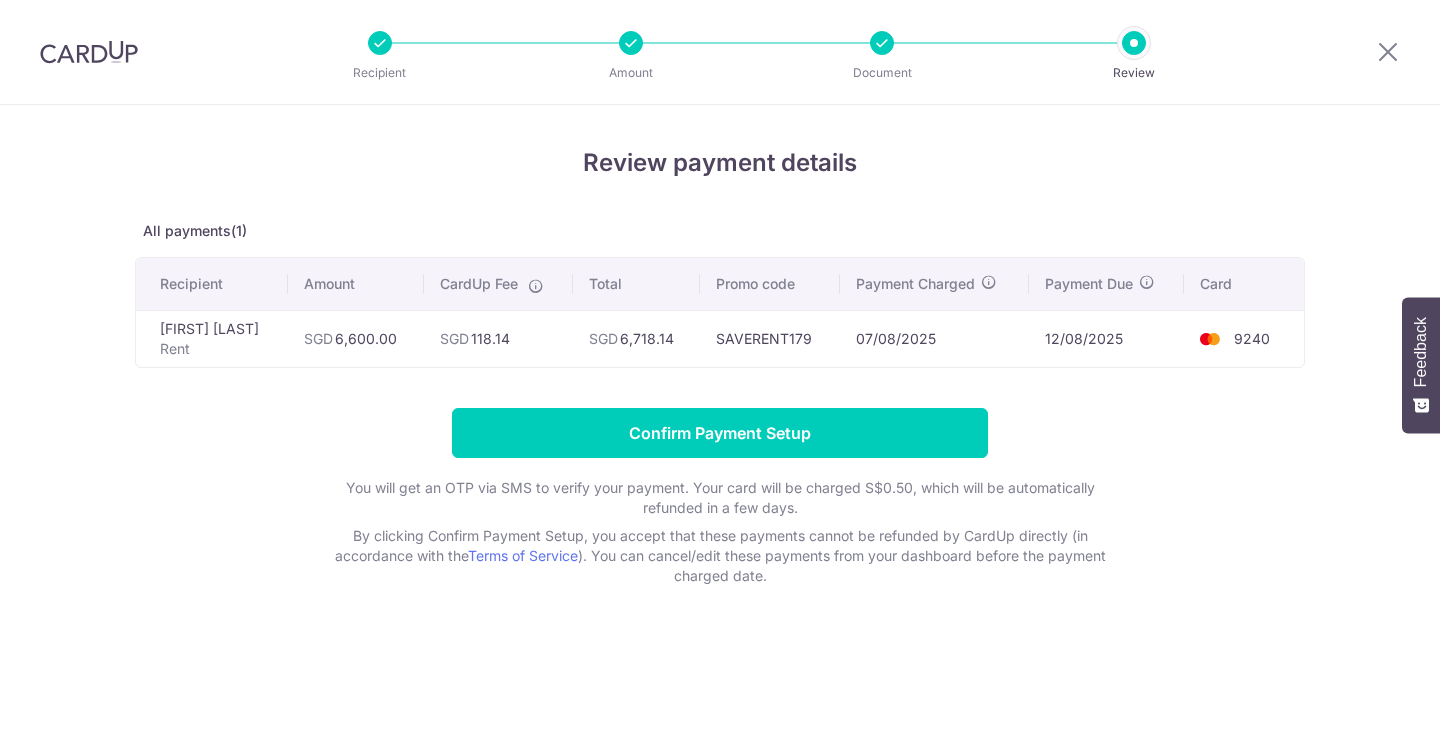 scroll, scrollTop: 0, scrollLeft: 0, axis: both 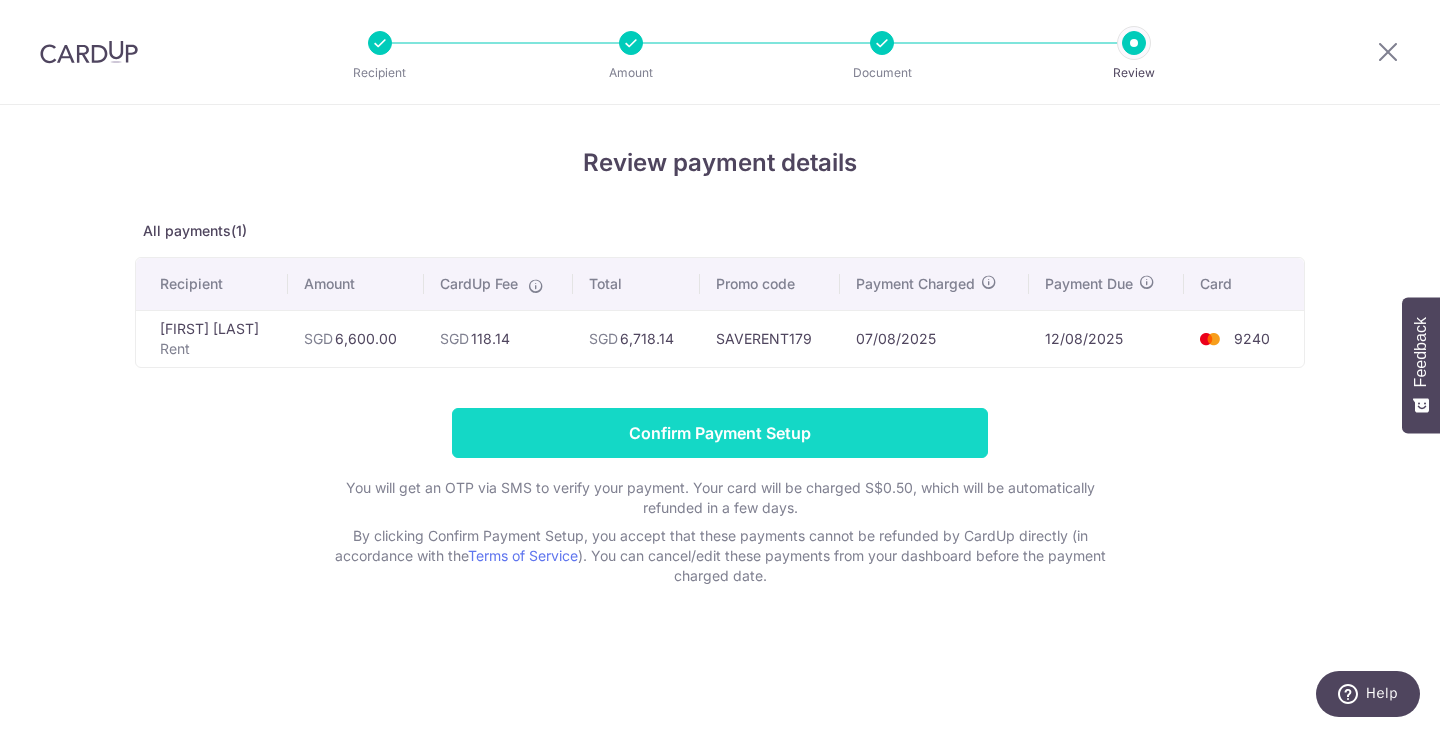 click on "Confirm Payment Setup" at bounding box center (720, 433) 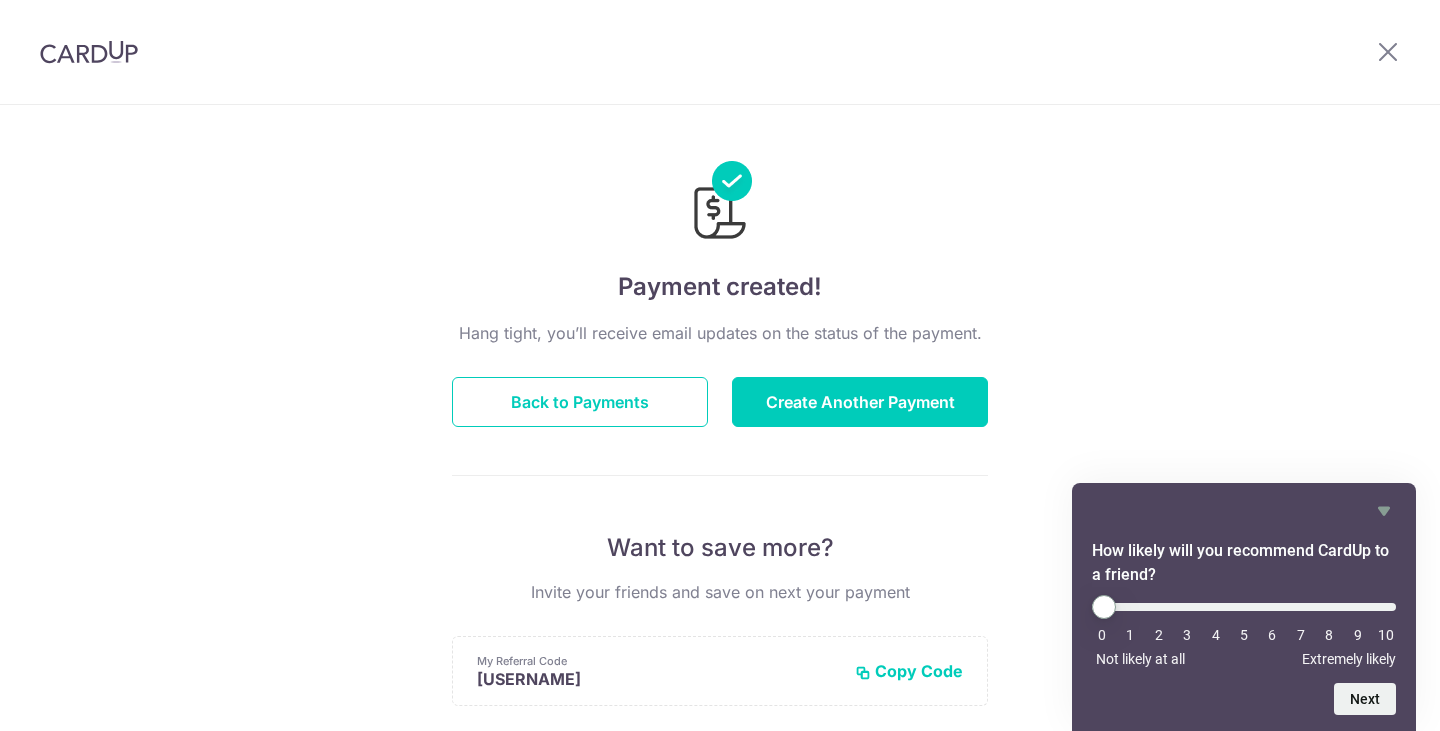 scroll, scrollTop: 0, scrollLeft: 0, axis: both 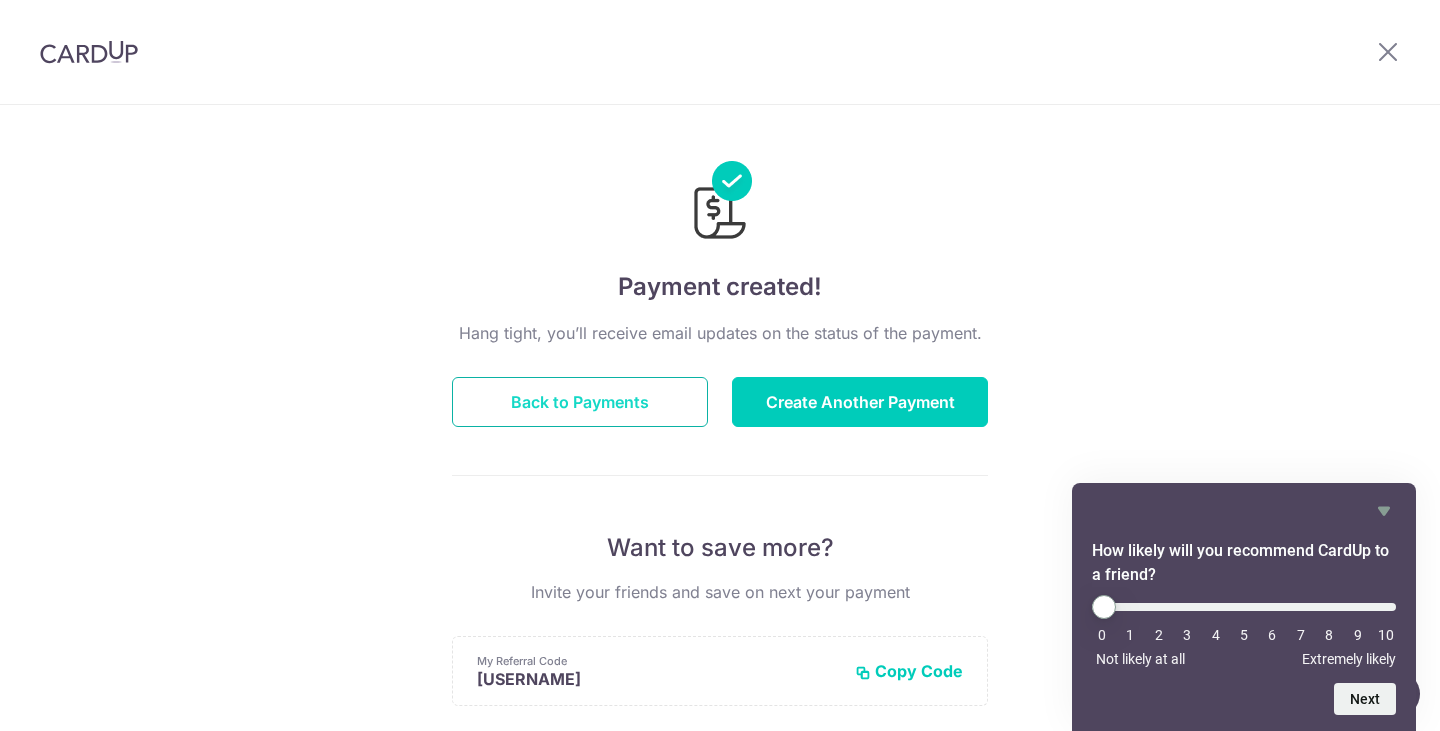 click on "Back to Payments" at bounding box center [580, 402] 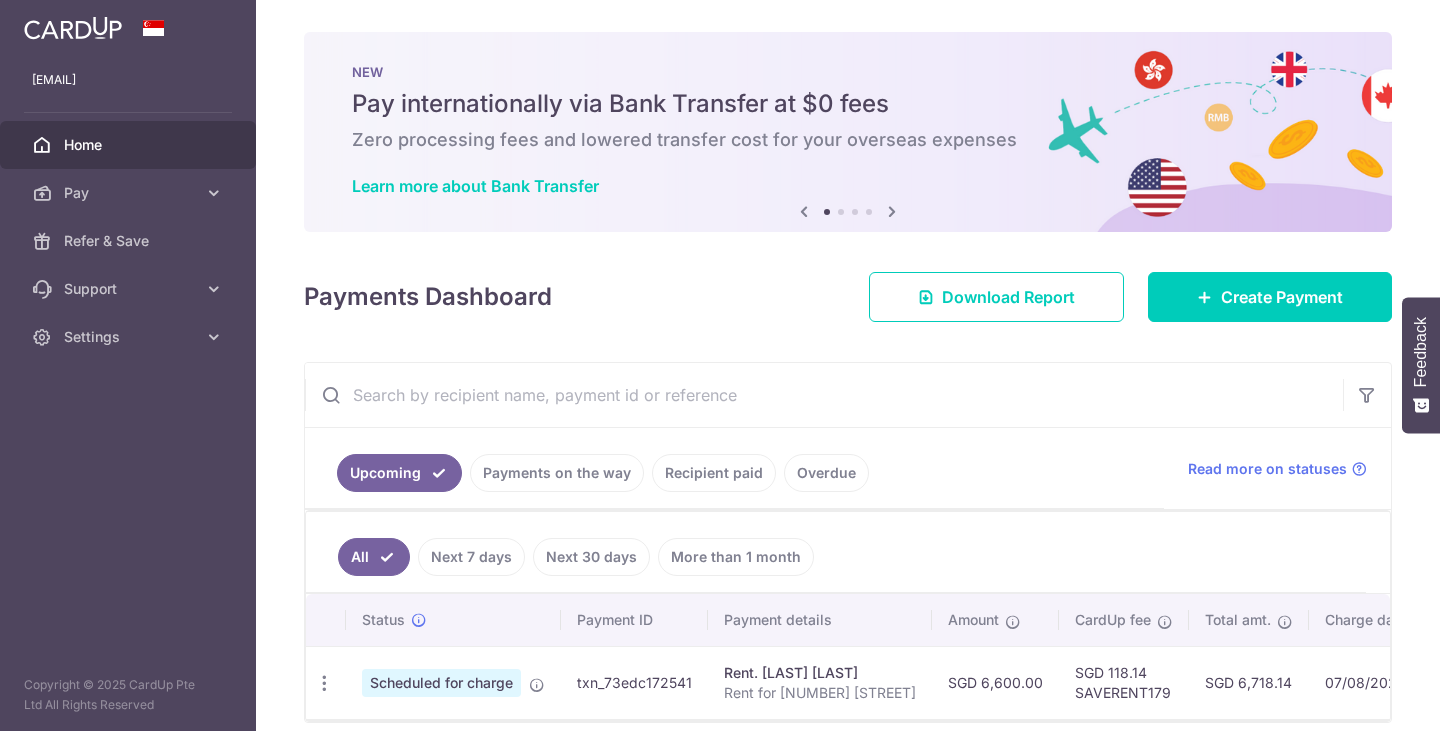 scroll, scrollTop: 0, scrollLeft: 0, axis: both 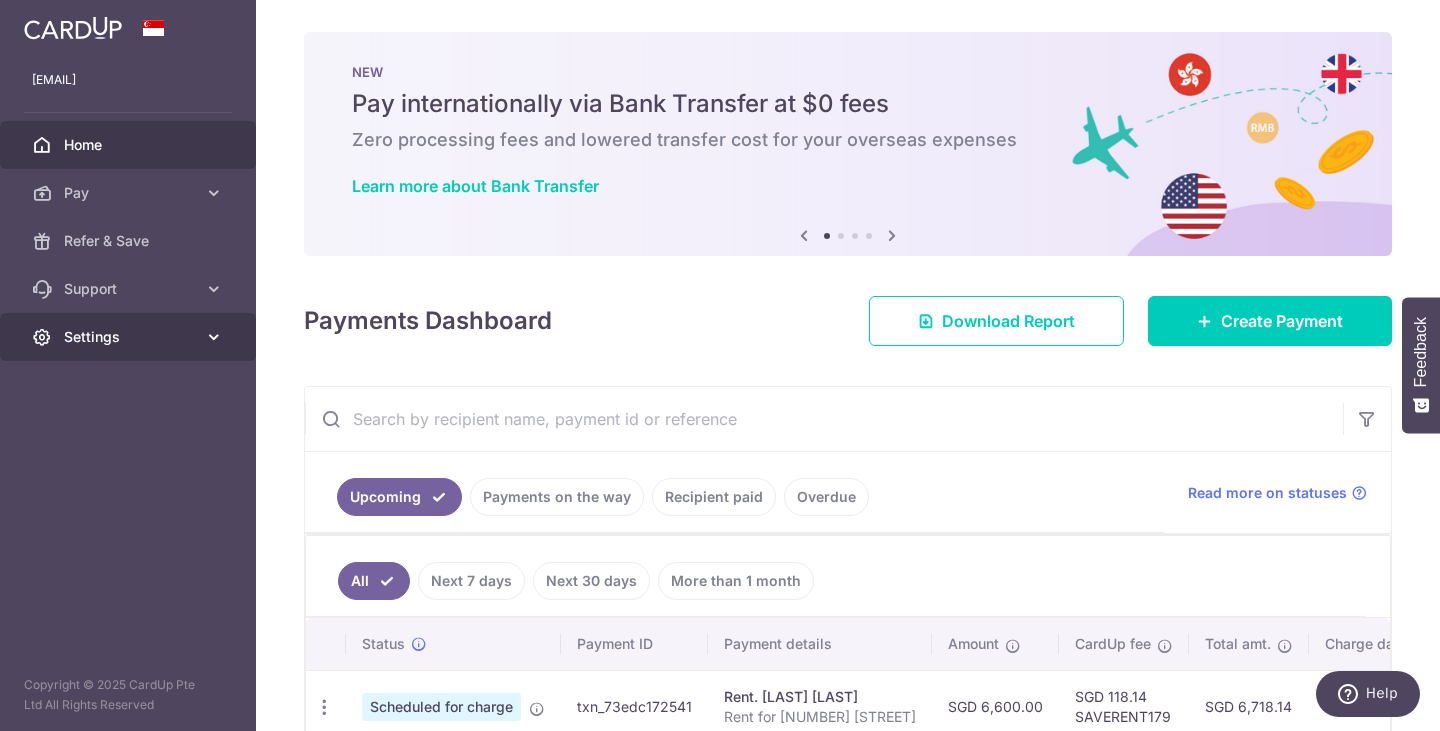 click at bounding box center [214, 337] 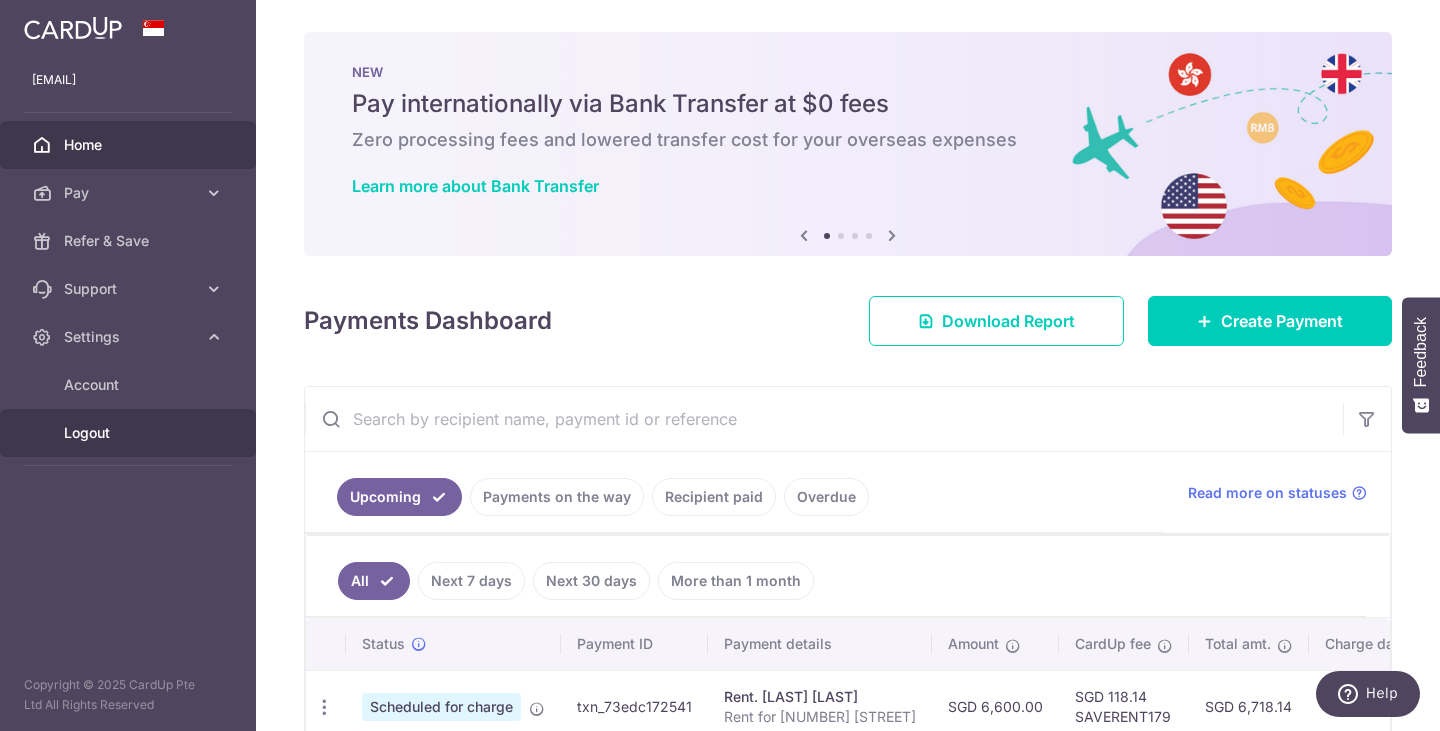 click on "Logout" at bounding box center (130, 433) 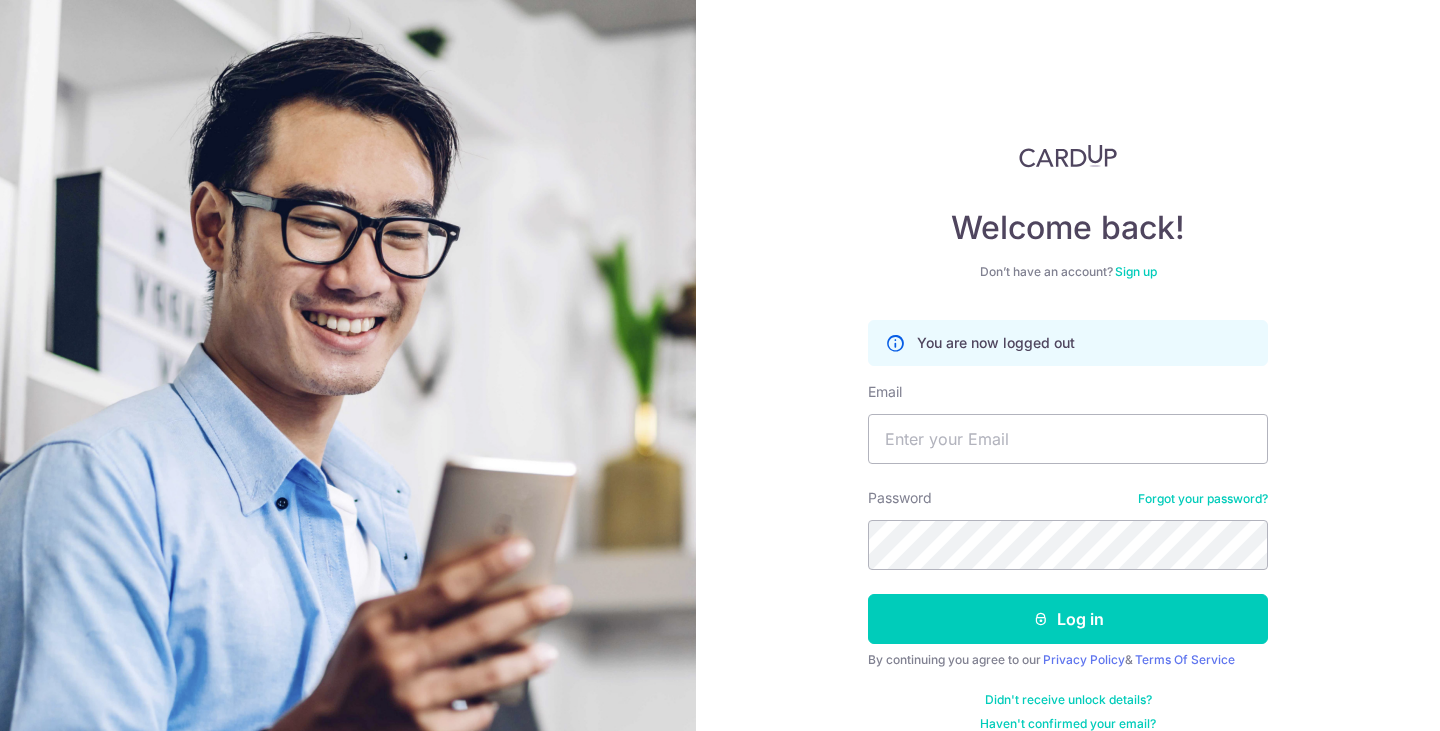 scroll, scrollTop: 0, scrollLeft: 0, axis: both 